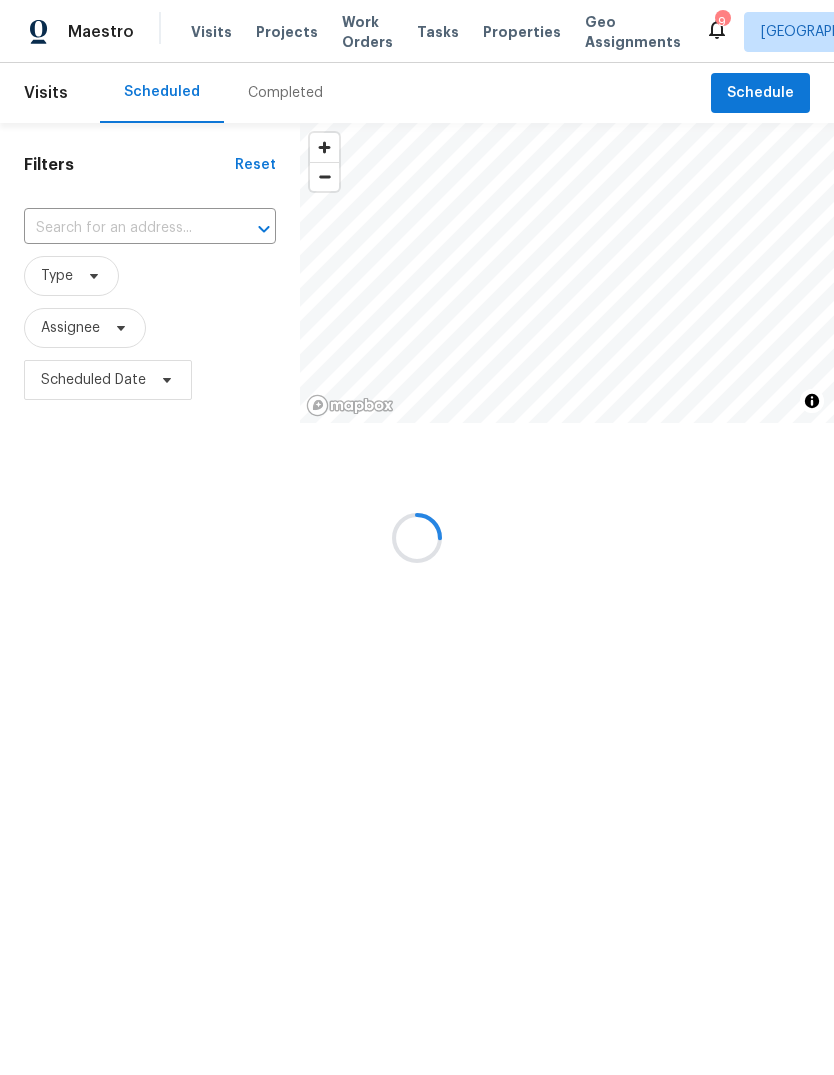 scroll, scrollTop: 0, scrollLeft: 0, axis: both 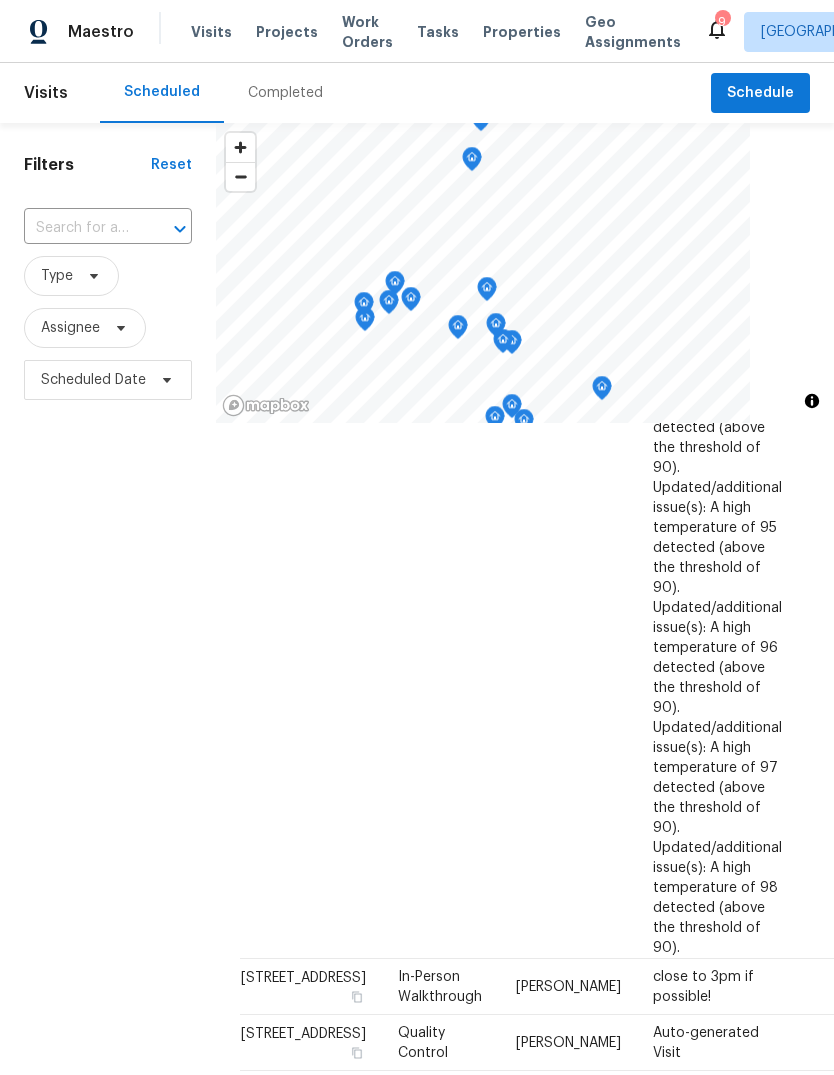 click on "Projects" at bounding box center (287, 32) 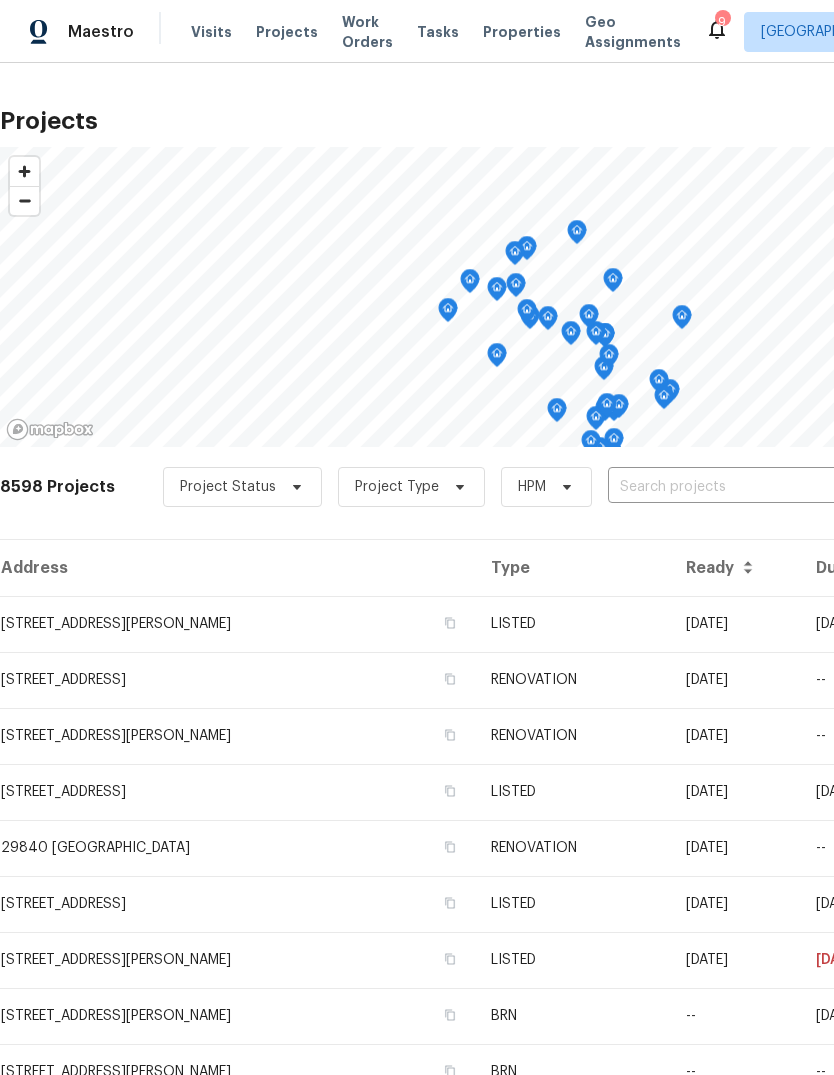 click at bounding box center [722, 487] 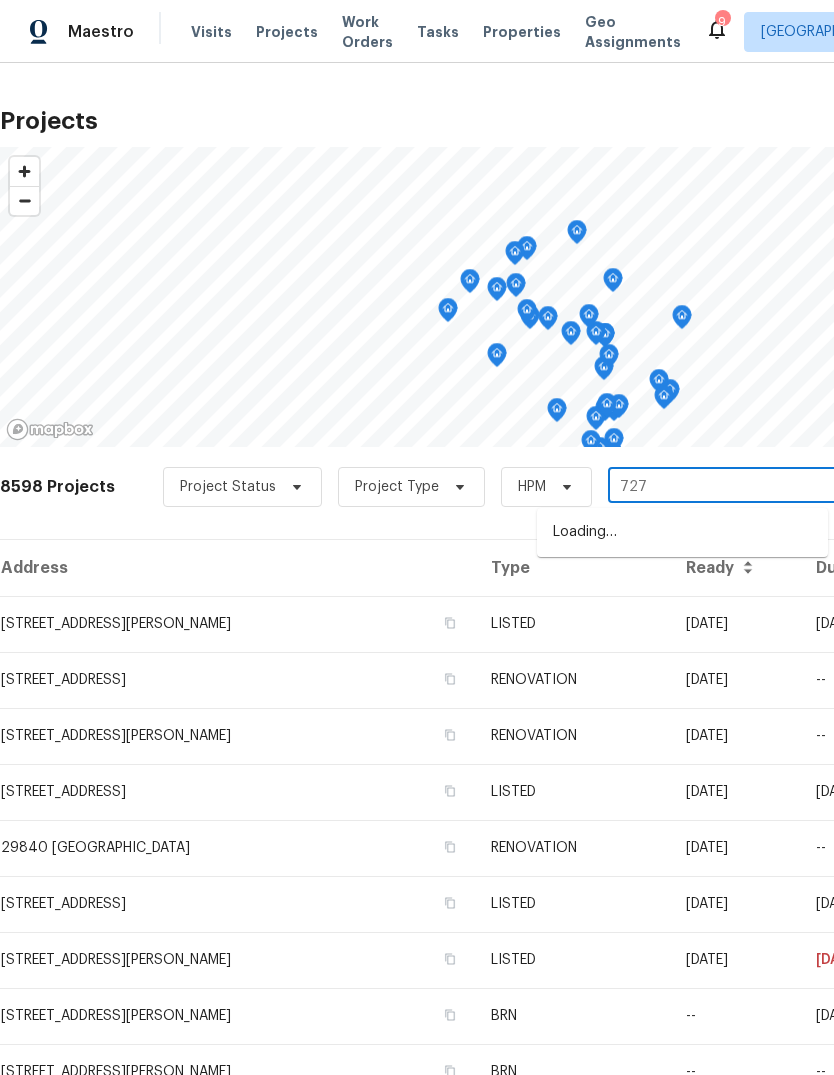 type on "7274" 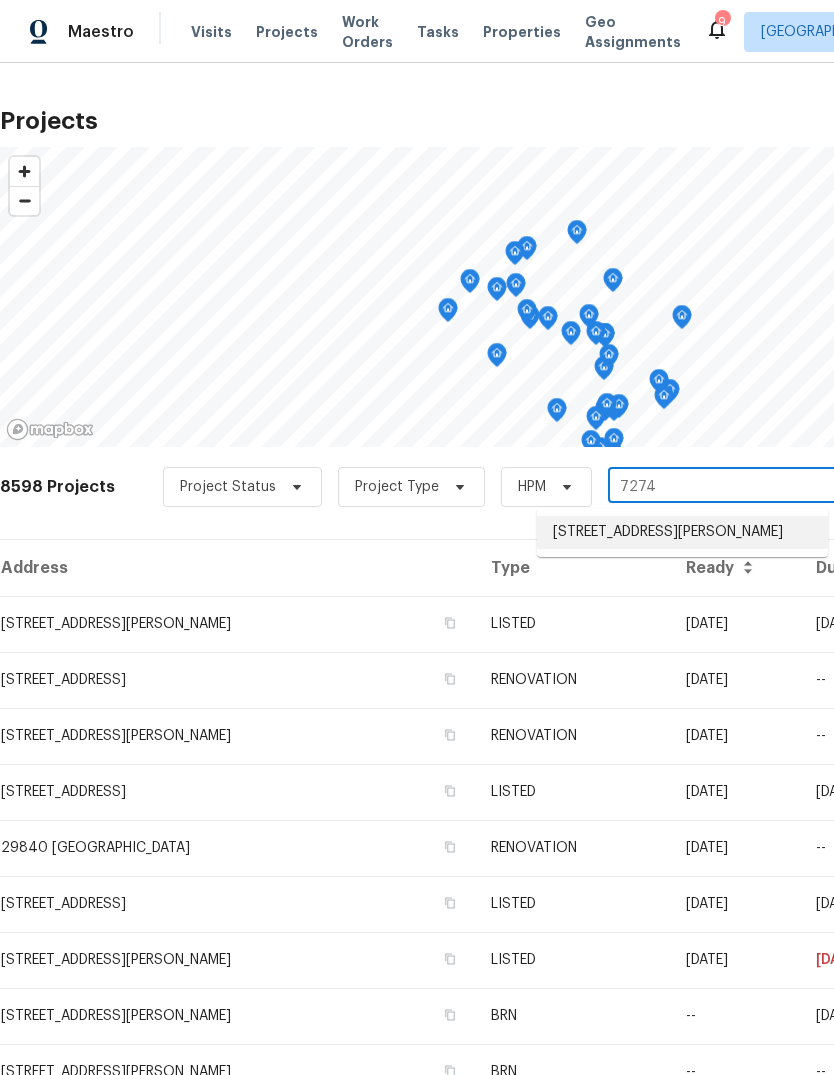 click on "7274 Nixon Dr, Riverside, CA 92504" at bounding box center (682, 532) 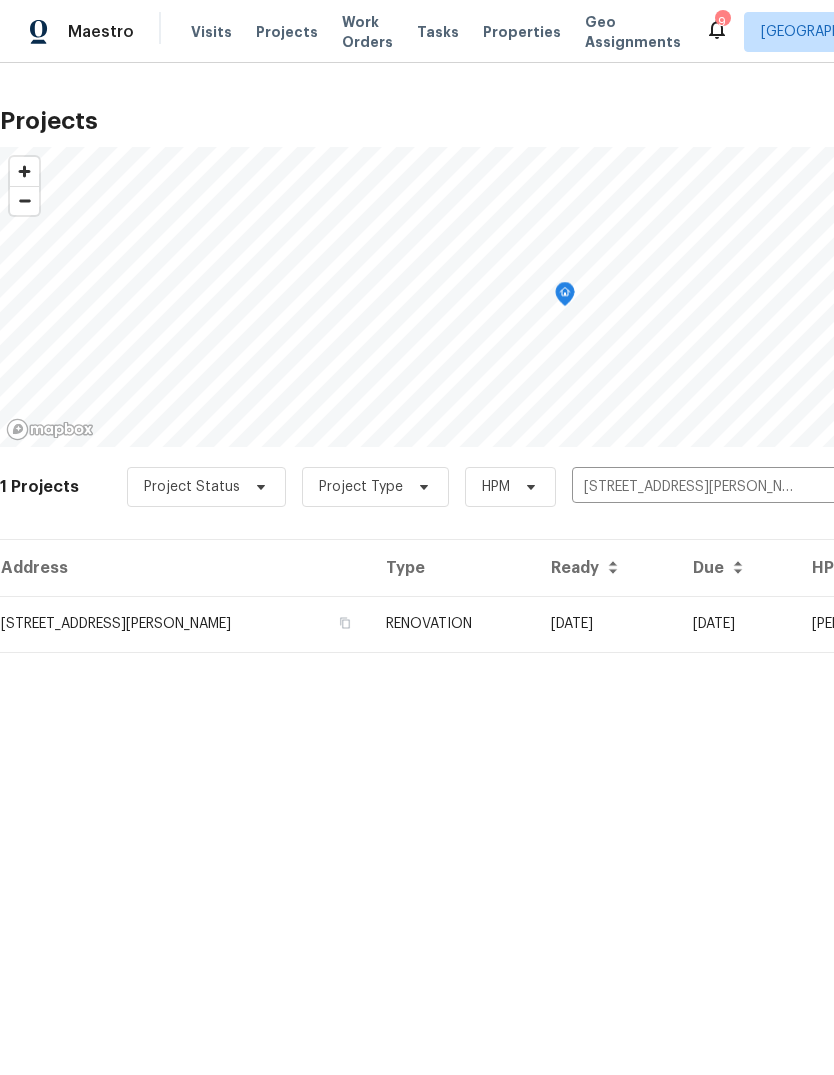 click on "RENOVATION" at bounding box center (452, 624) 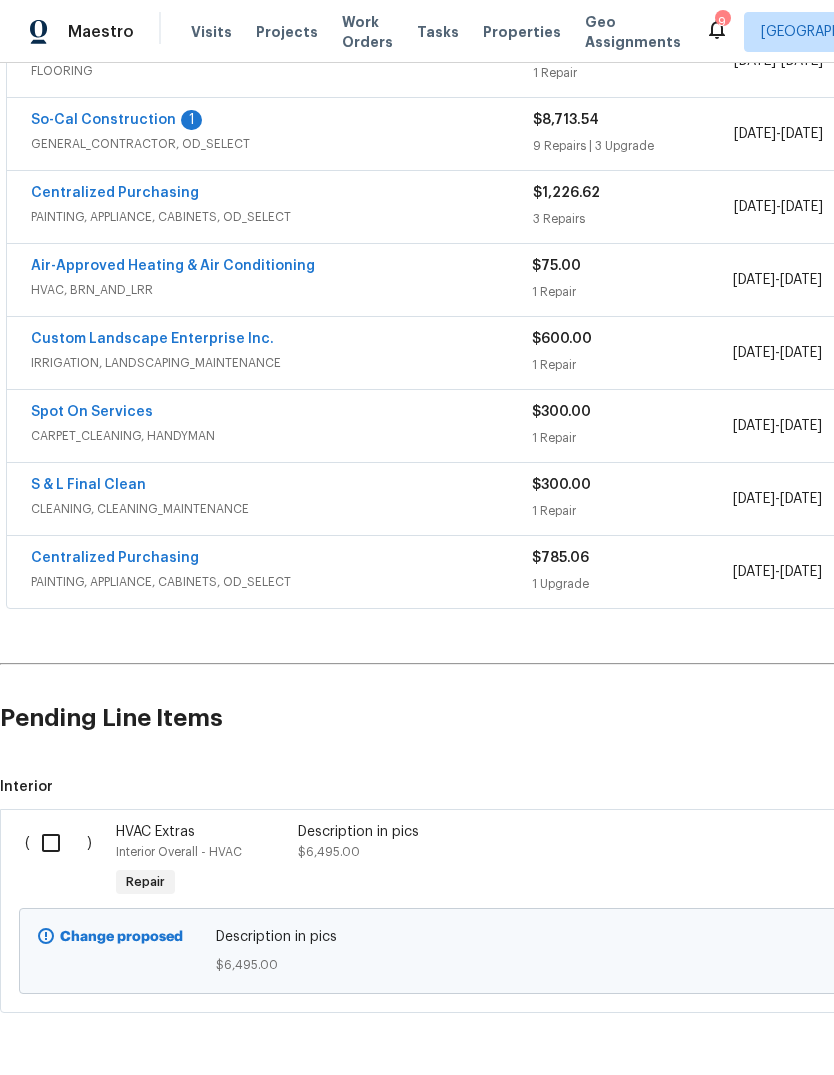 scroll, scrollTop: 421, scrollLeft: 0, axis: vertical 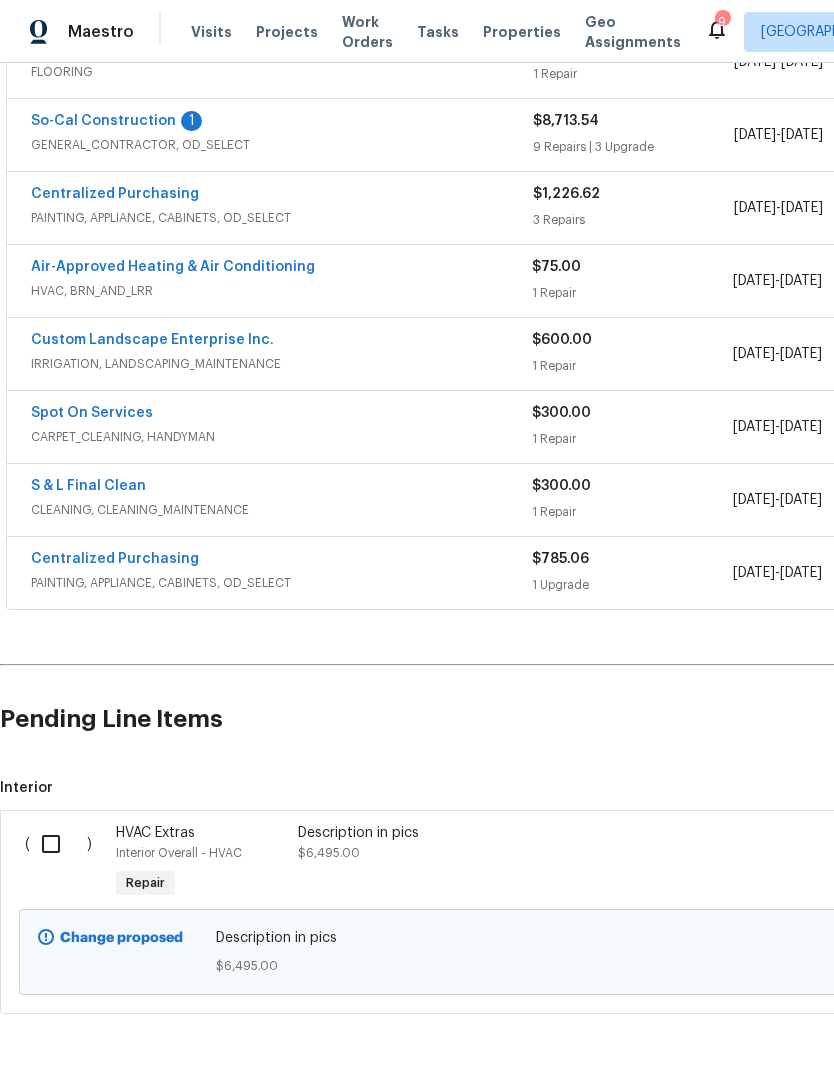 click at bounding box center [58, 844] 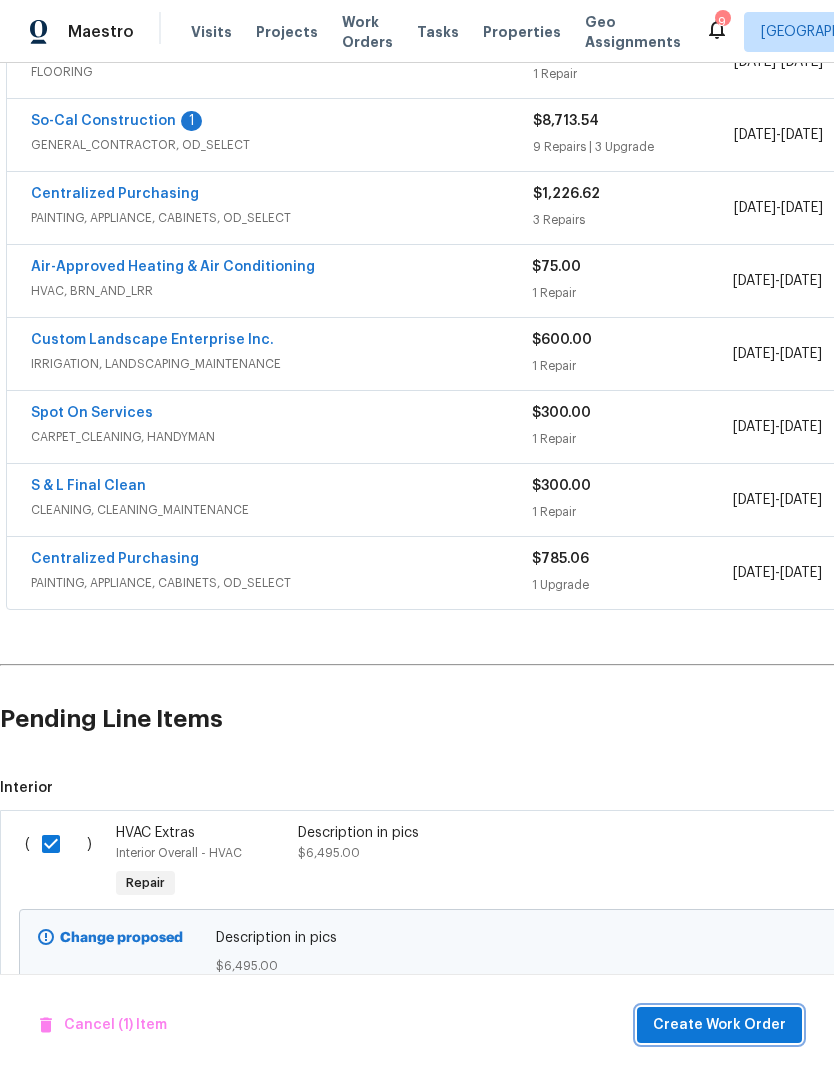 click on "Create Work Order" at bounding box center [719, 1025] 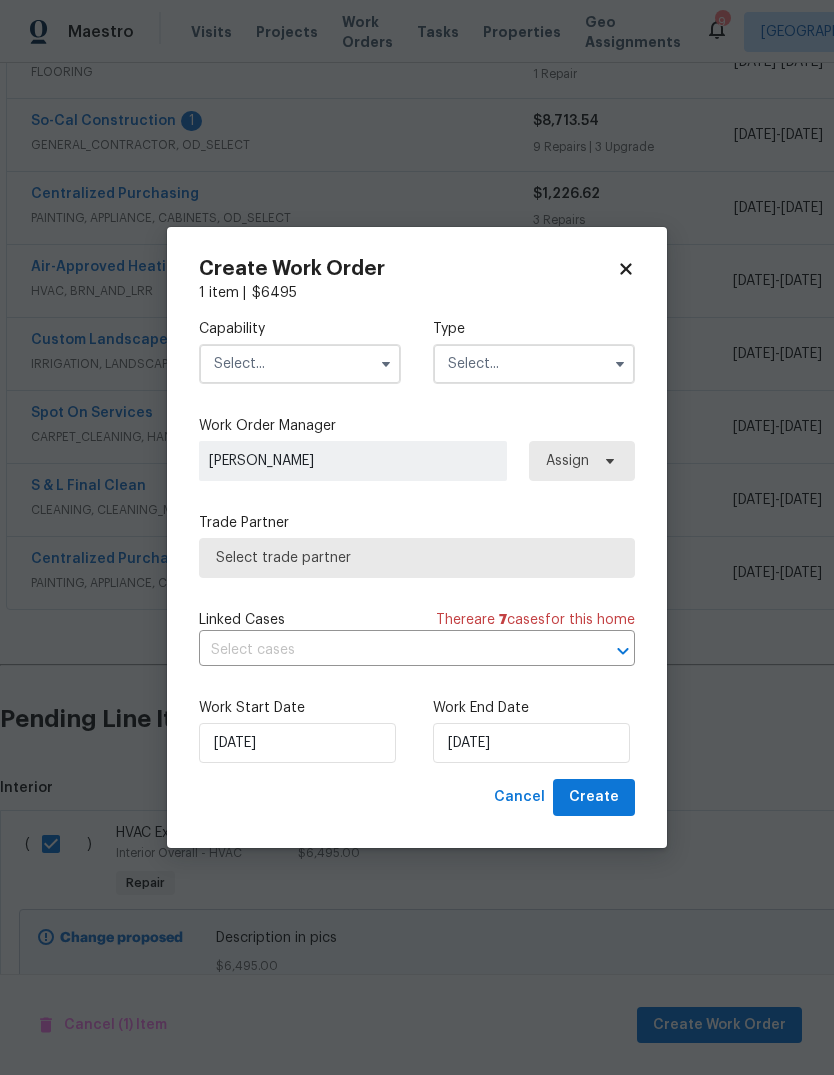 click at bounding box center (300, 364) 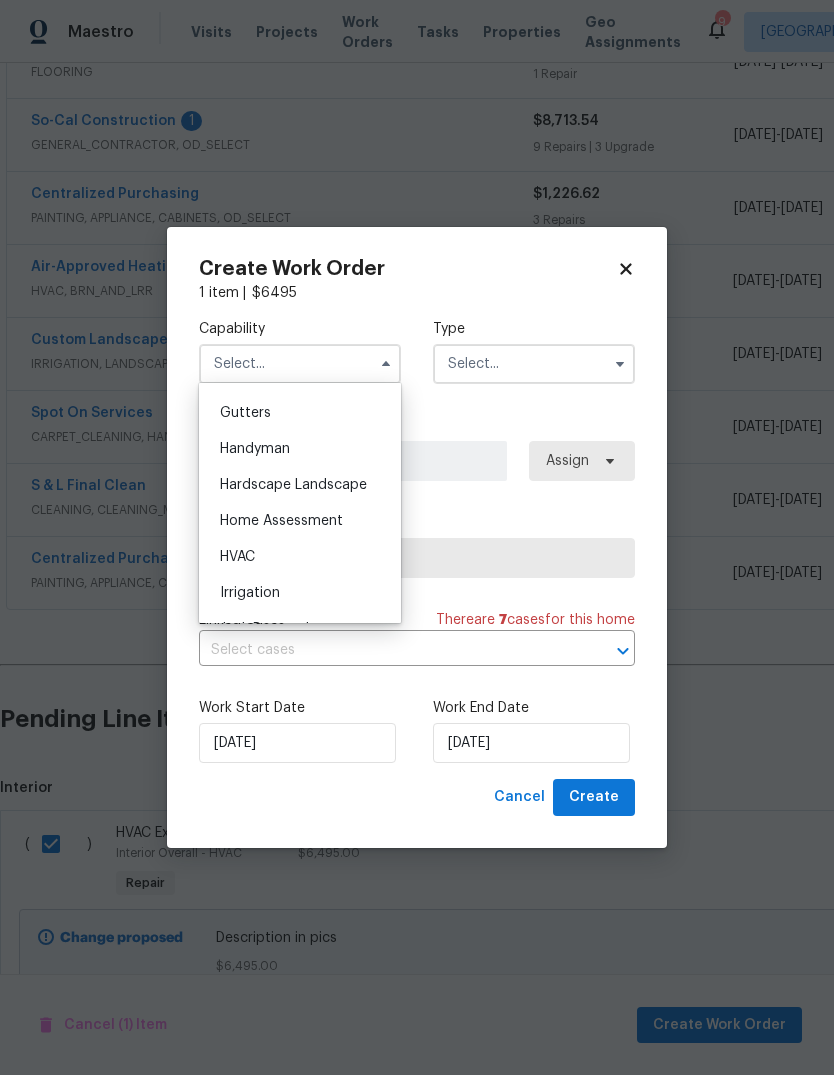 scroll, scrollTop: 1055, scrollLeft: 0, axis: vertical 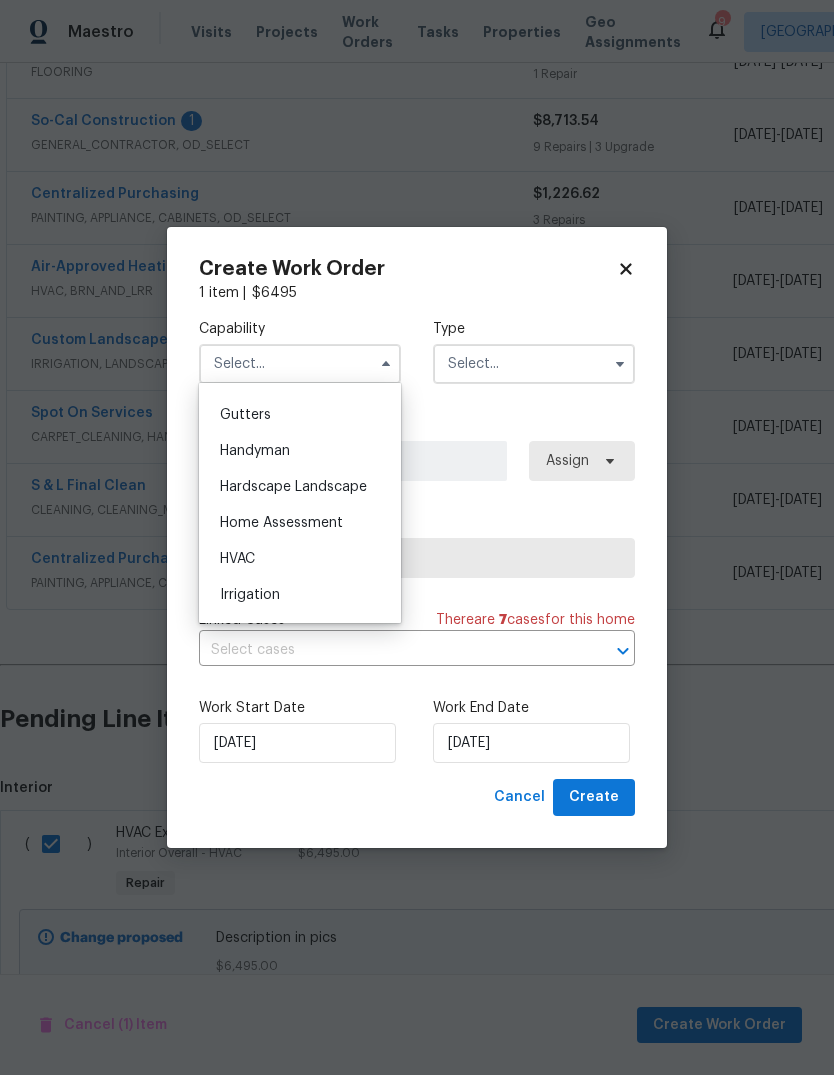 click on "HVAC" at bounding box center [237, 559] 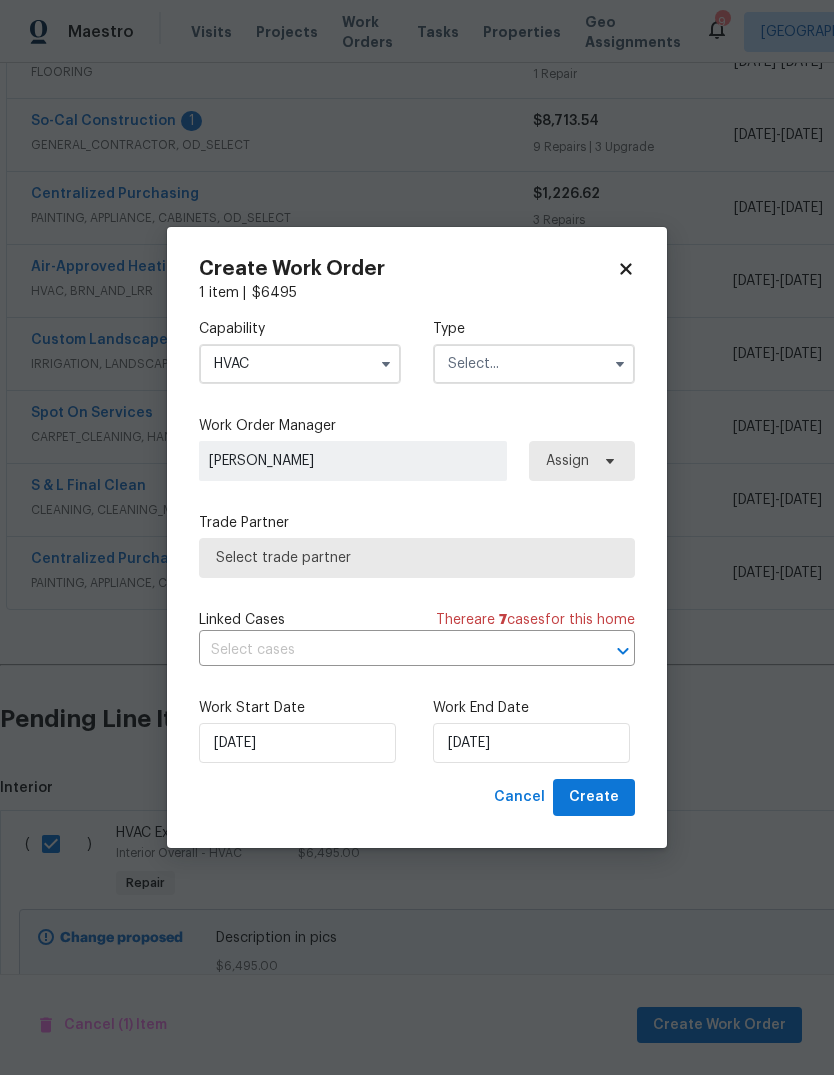 click at bounding box center (534, 364) 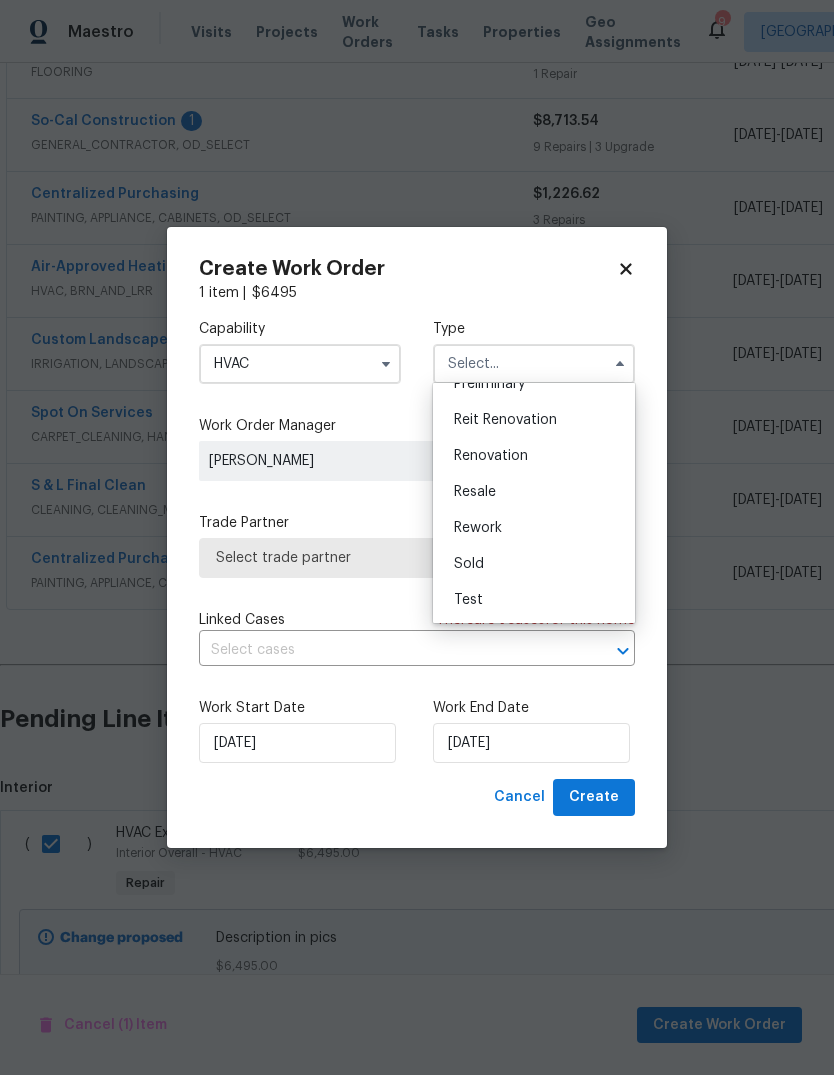 scroll, scrollTop: 454, scrollLeft: 0, axis: vertical 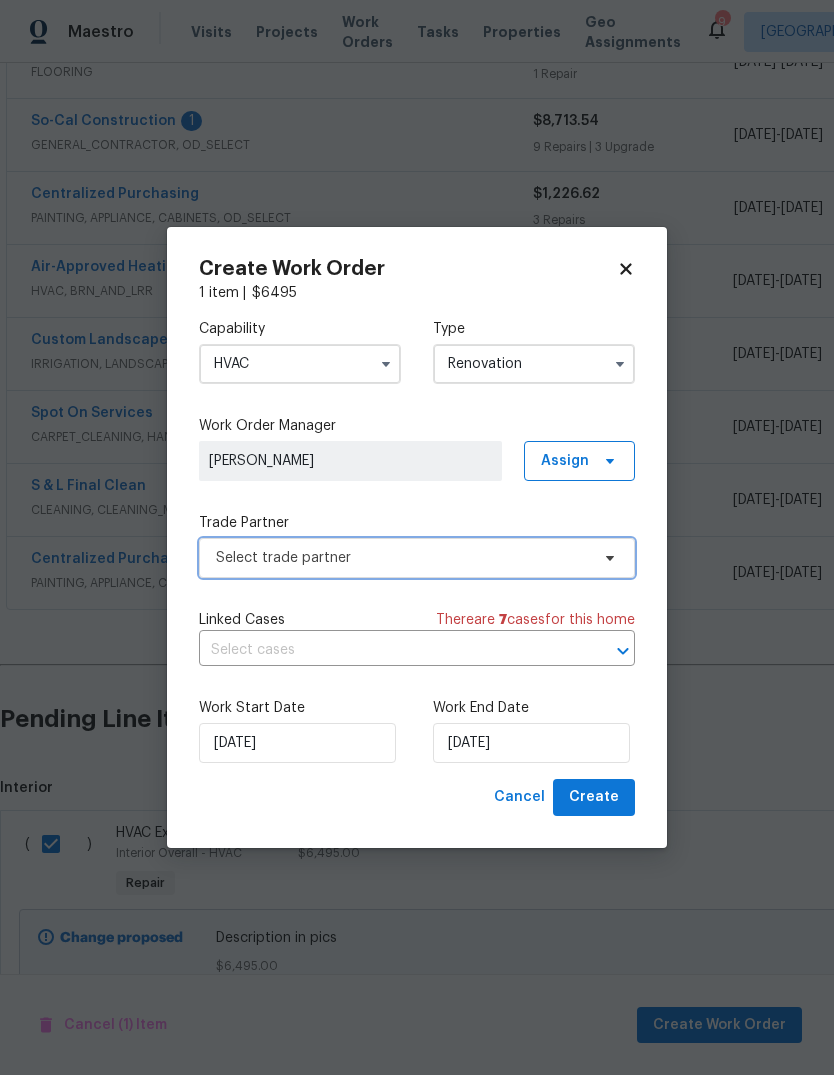 click on "Select trade partner" at bounding box center (402, 558) 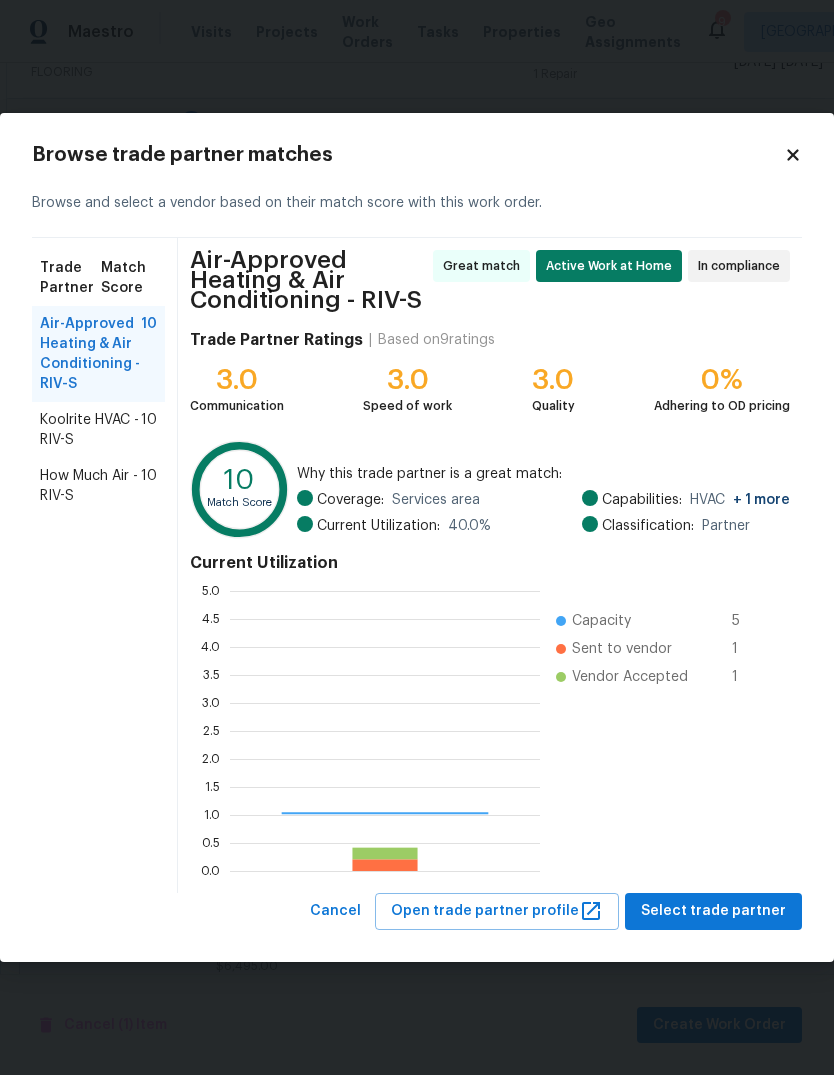 scroll, scrollTop: 2, scrollLeft: 2, axis: both 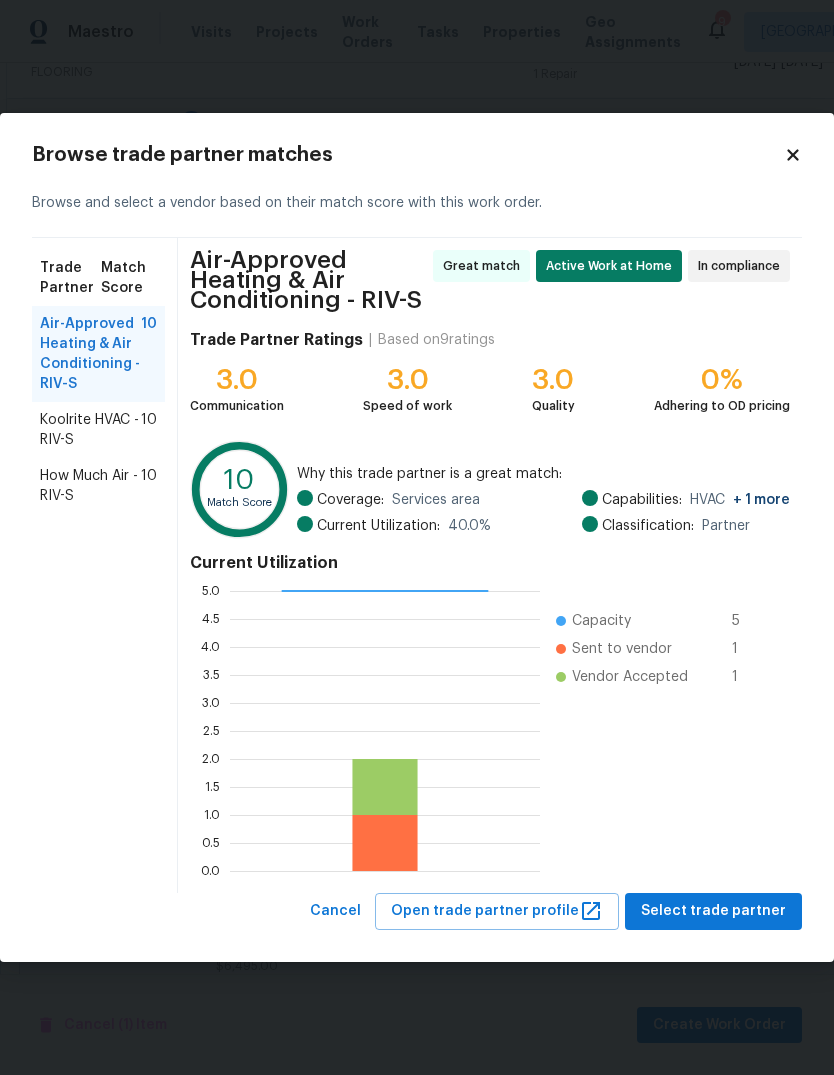 click on "How Much Air - RIV-S" at bounding box center (90, 486) 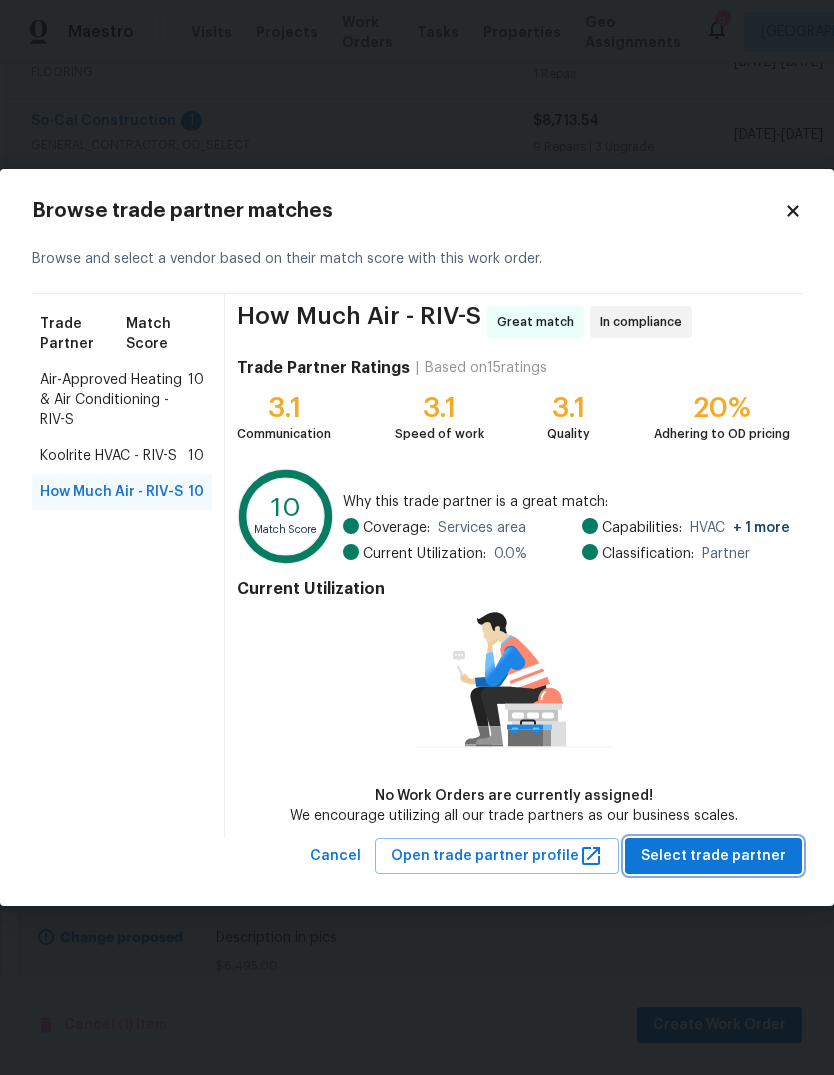 click on "Select trade partner" at bounding box center [713, 856] 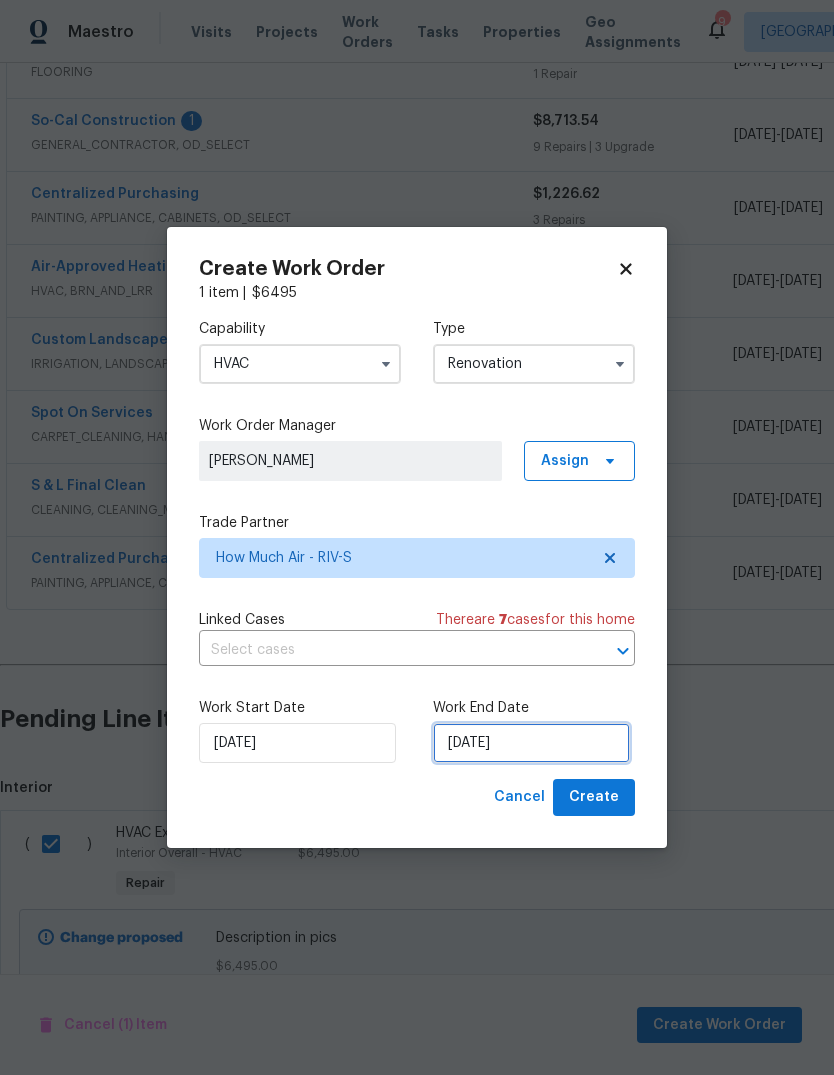 click on "7/15/2025" at bounding box center (531, 743) 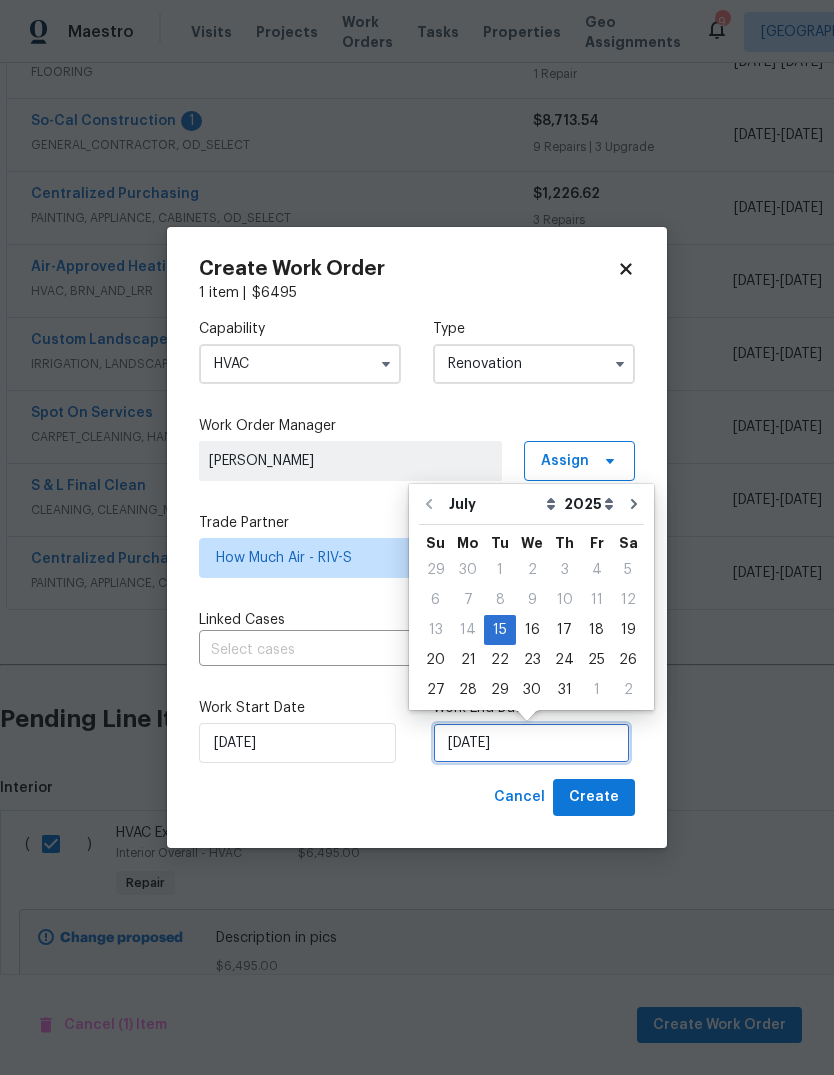scroll, scrollTop: 15, scrollLeft: 0, axis: vertical 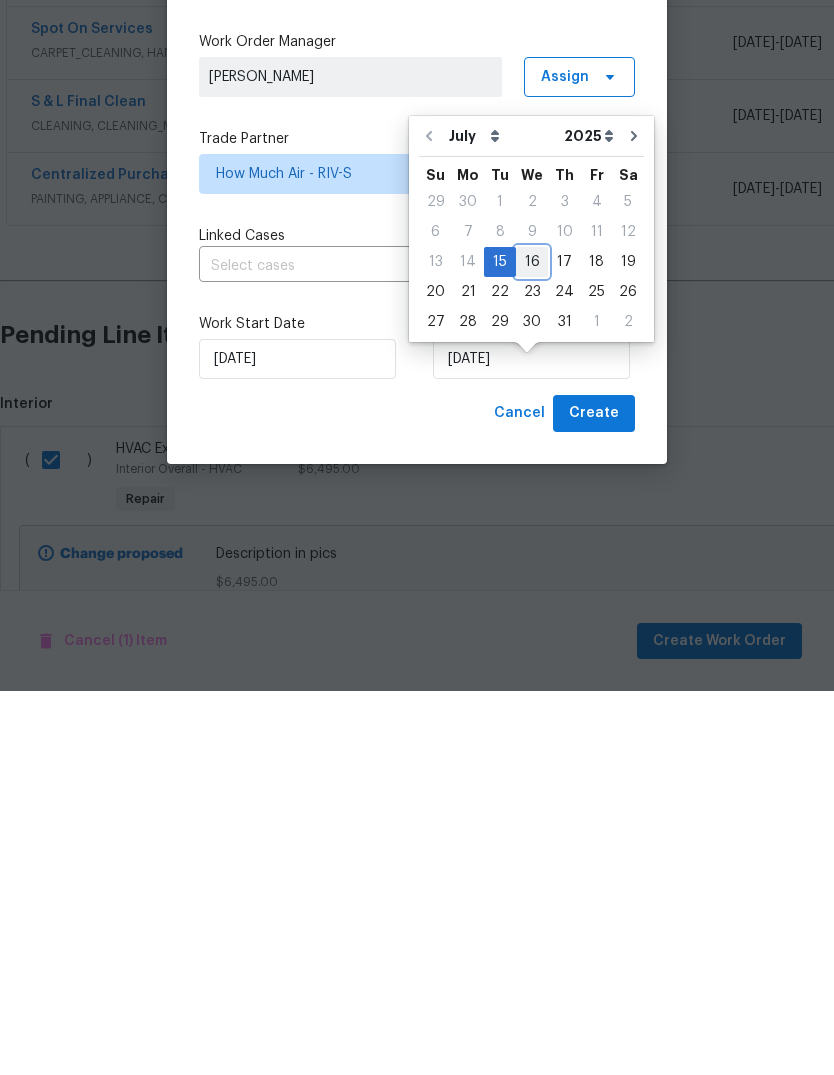 click on "16" at bounding box center [532, 646] 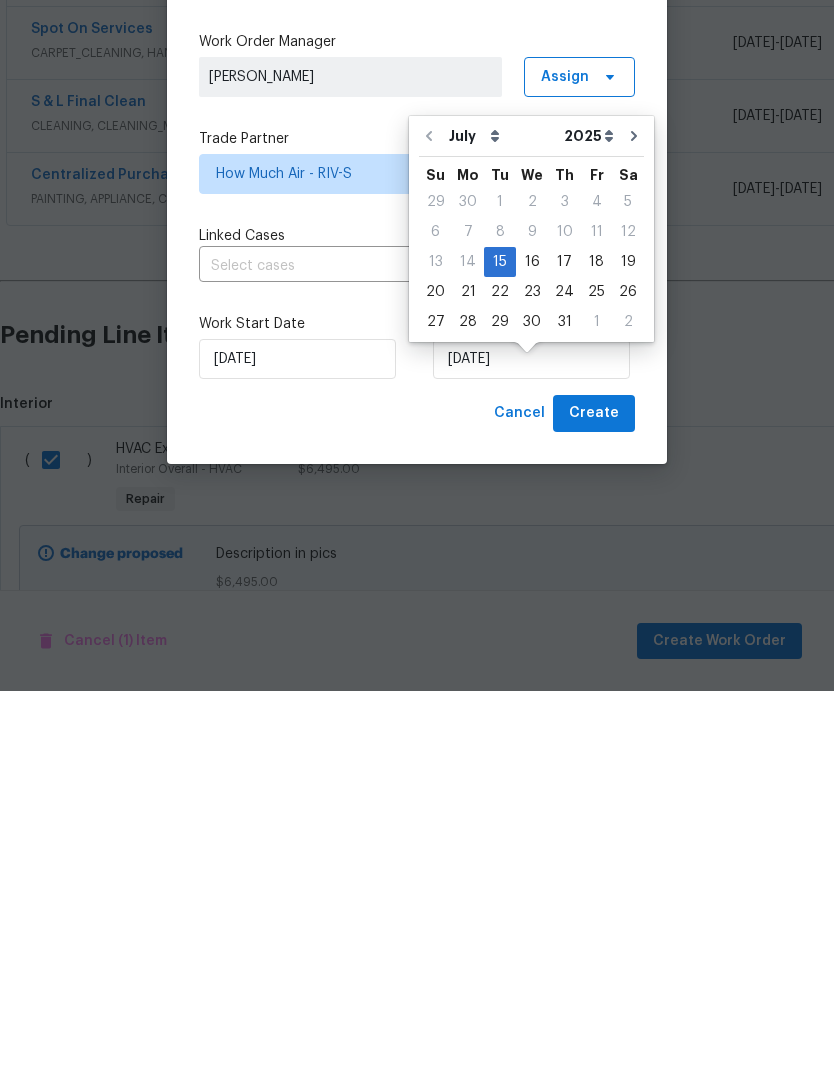 type on "7/16/2025" 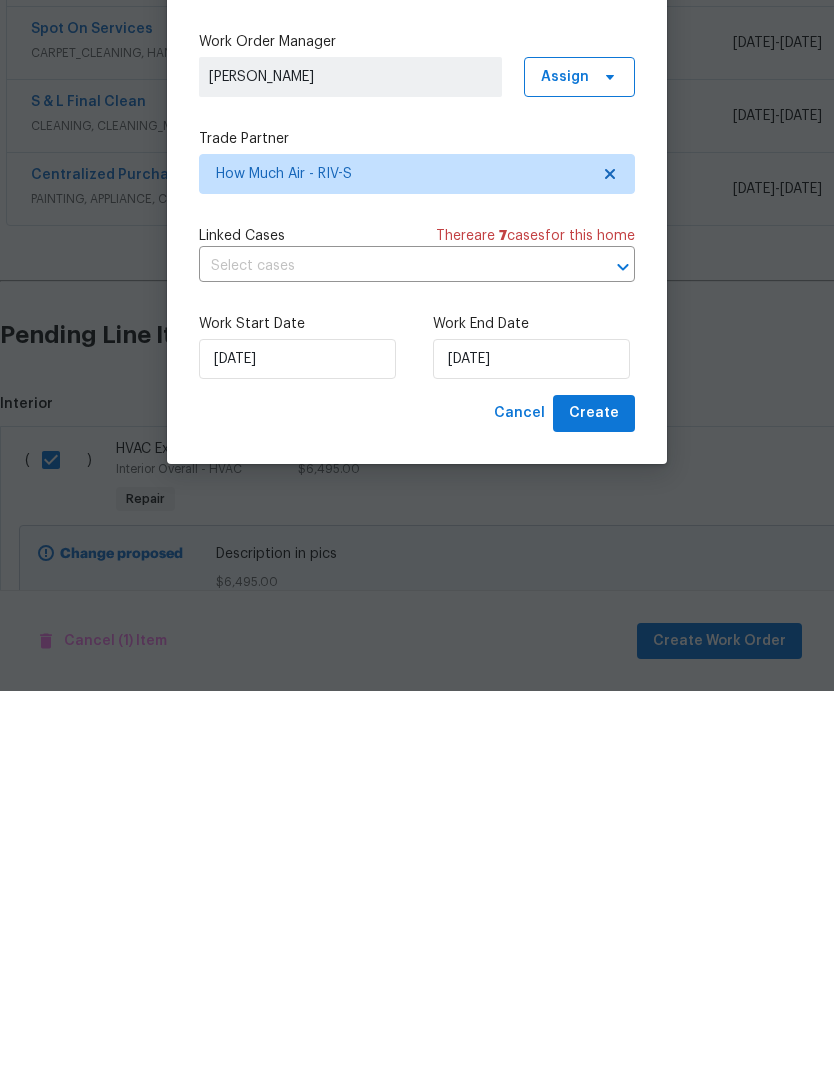 scroll, scrollTop: 75, scrollLeft: 0, axis: vertical 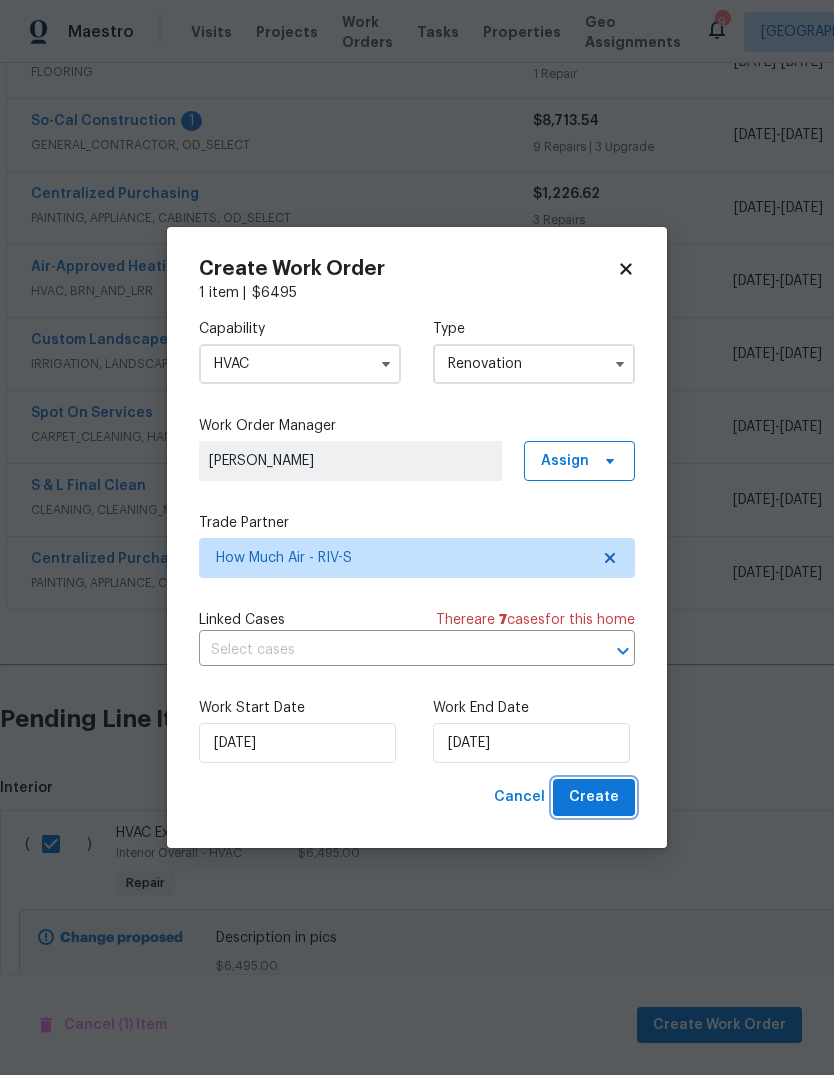 click on "Create" at bounding box center (594, 797) 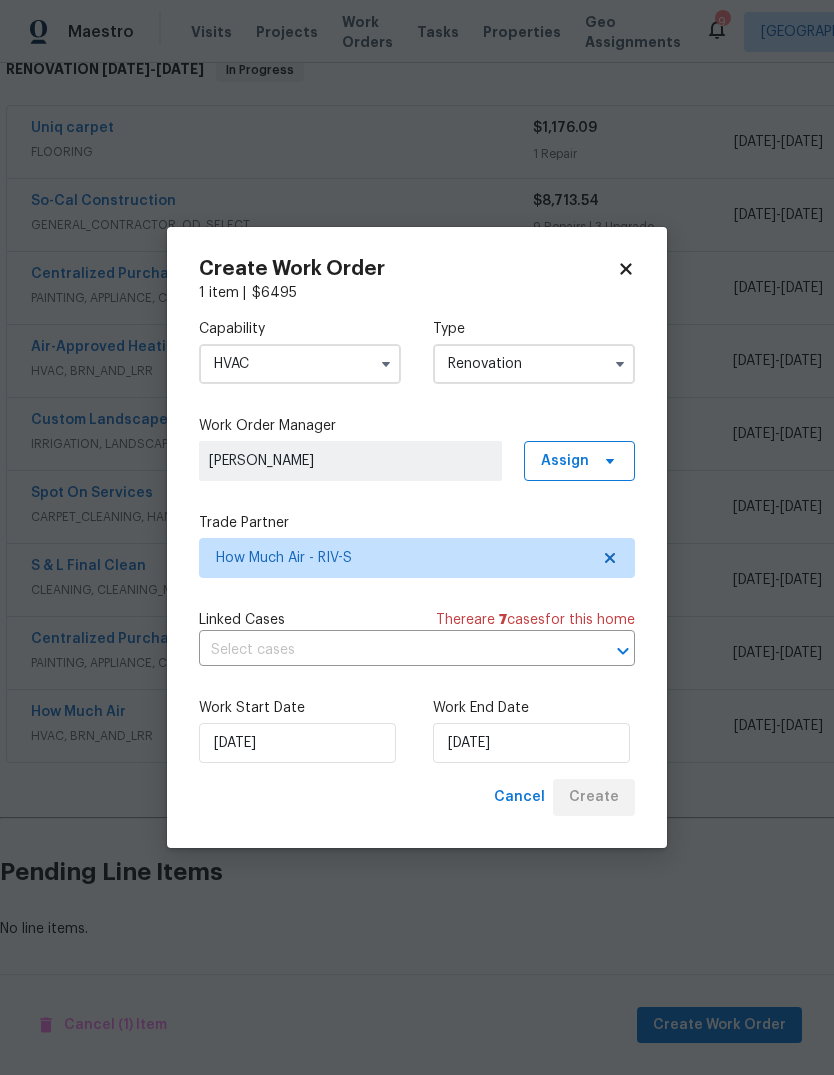 scroll, scrollTop: 265, scrollLeft: 0, axis: vertical 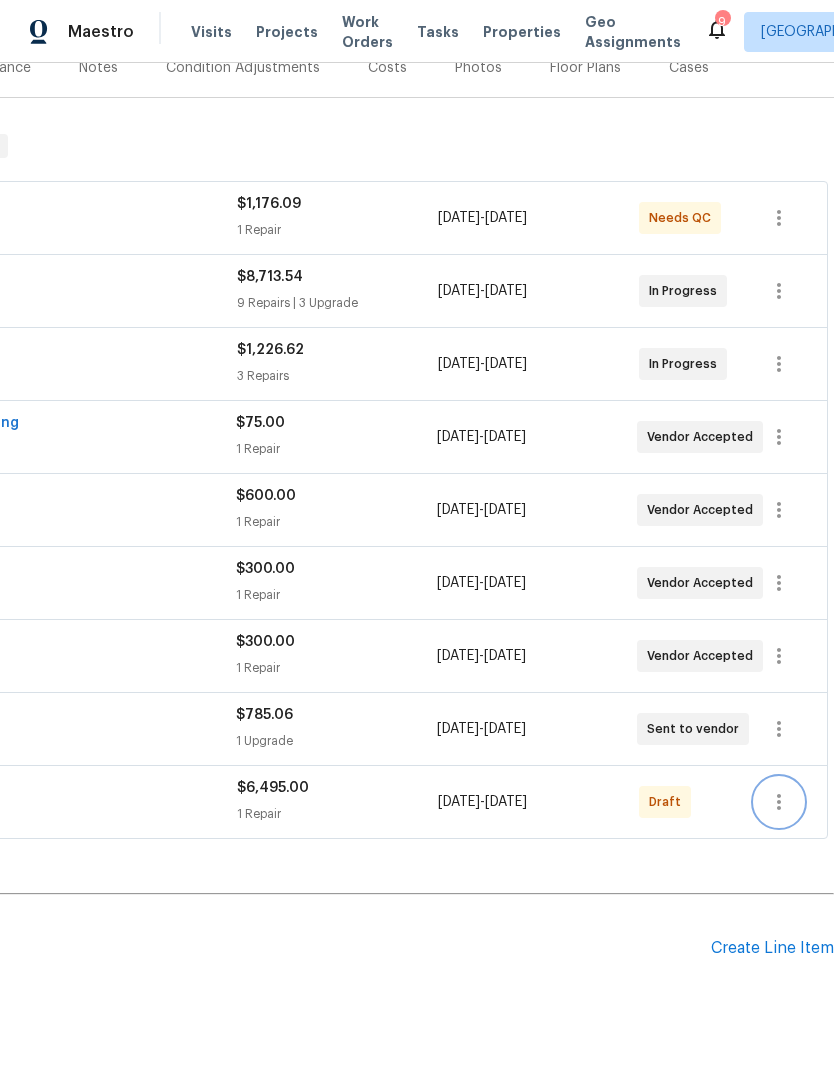 click 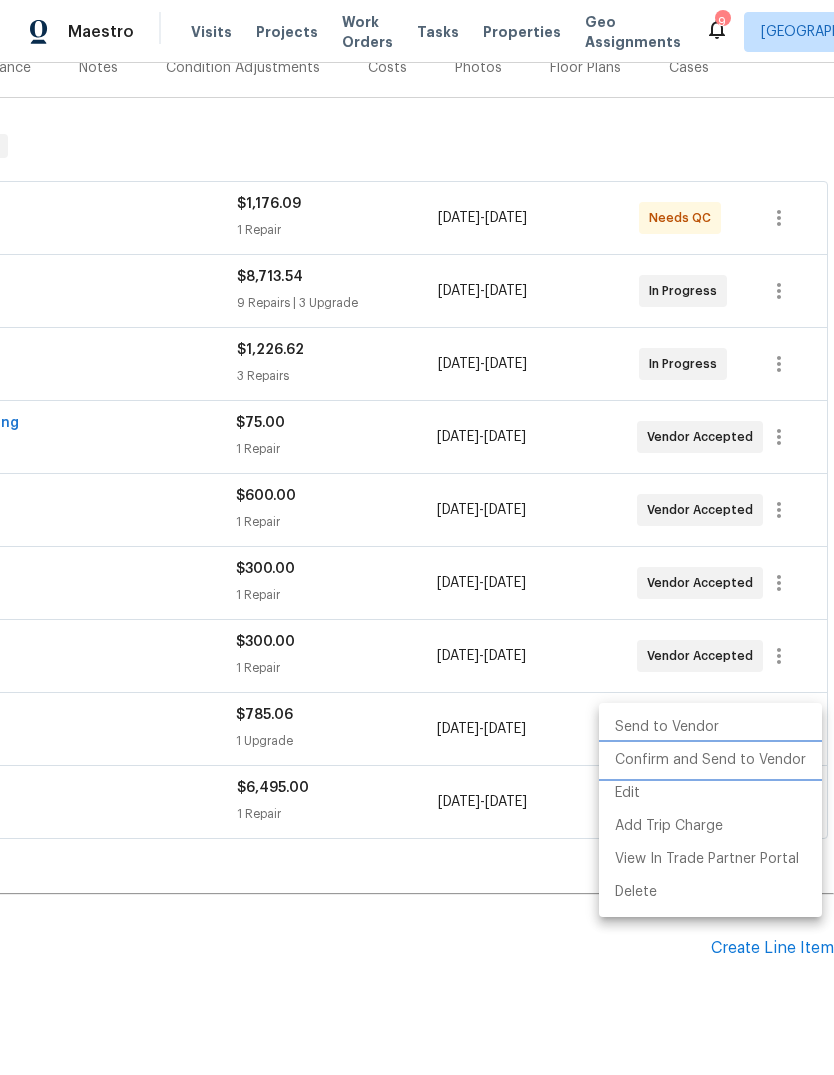 click on "Confirm and Send to Vendor" at bounding box center (710, 760) 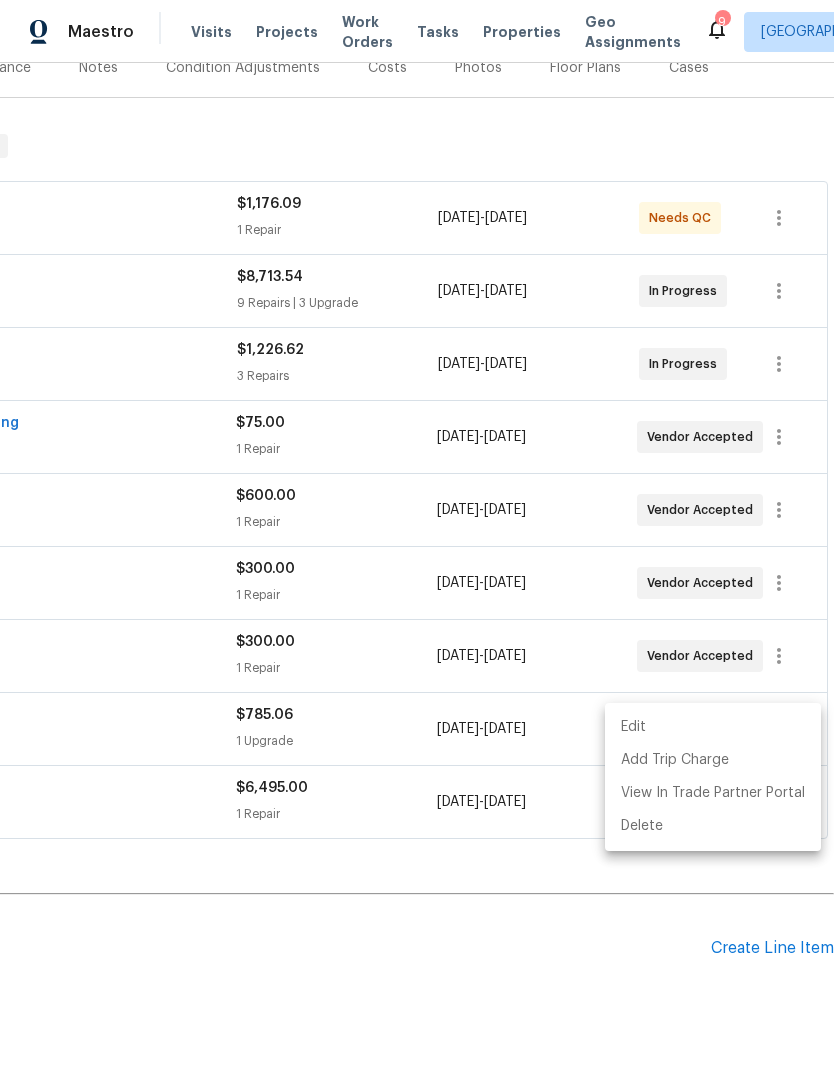 click at bounding box center (417, 537) 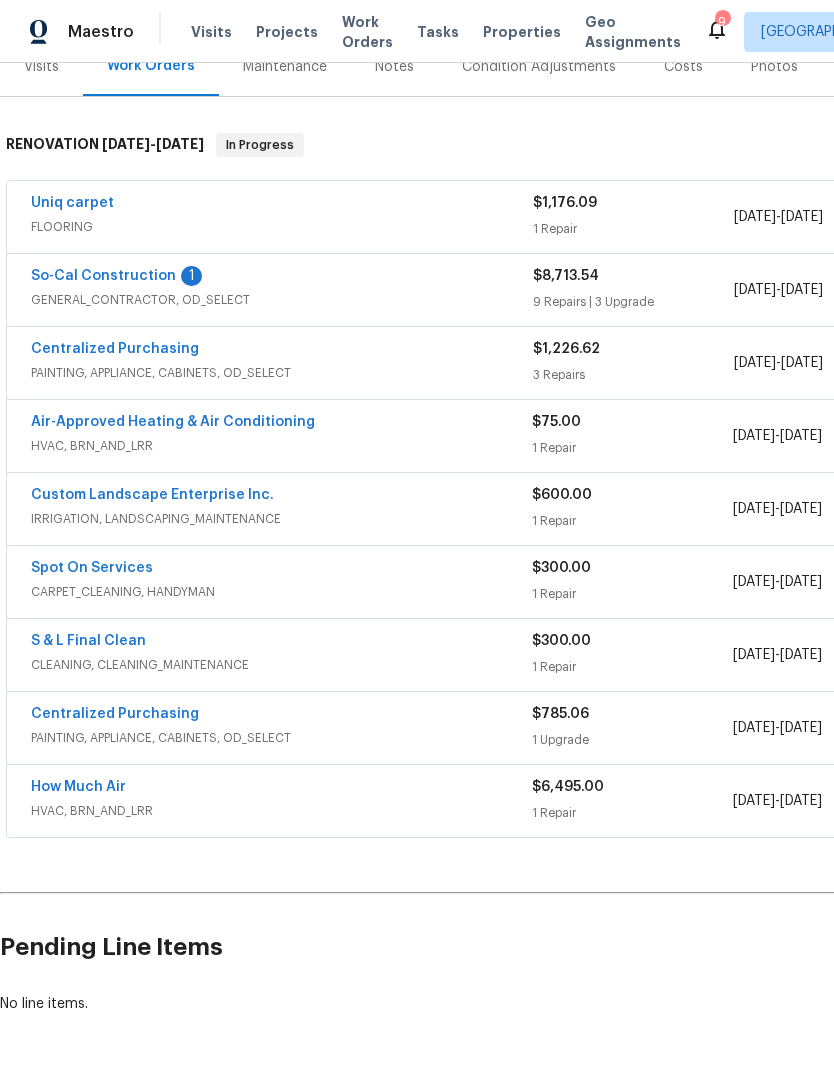 scroll, scrollTop: 265, scrollLeft: 0, axis: vertical 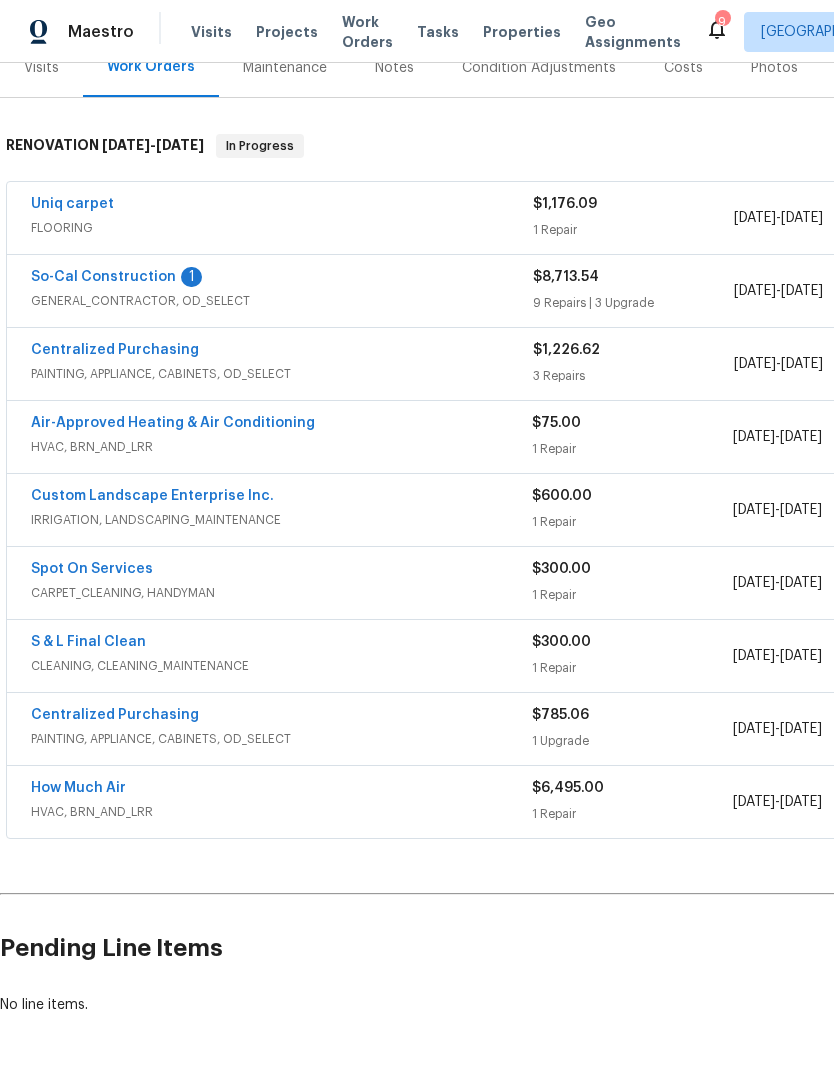 click on "Uniq carpet" at bounding box center [282, 206] 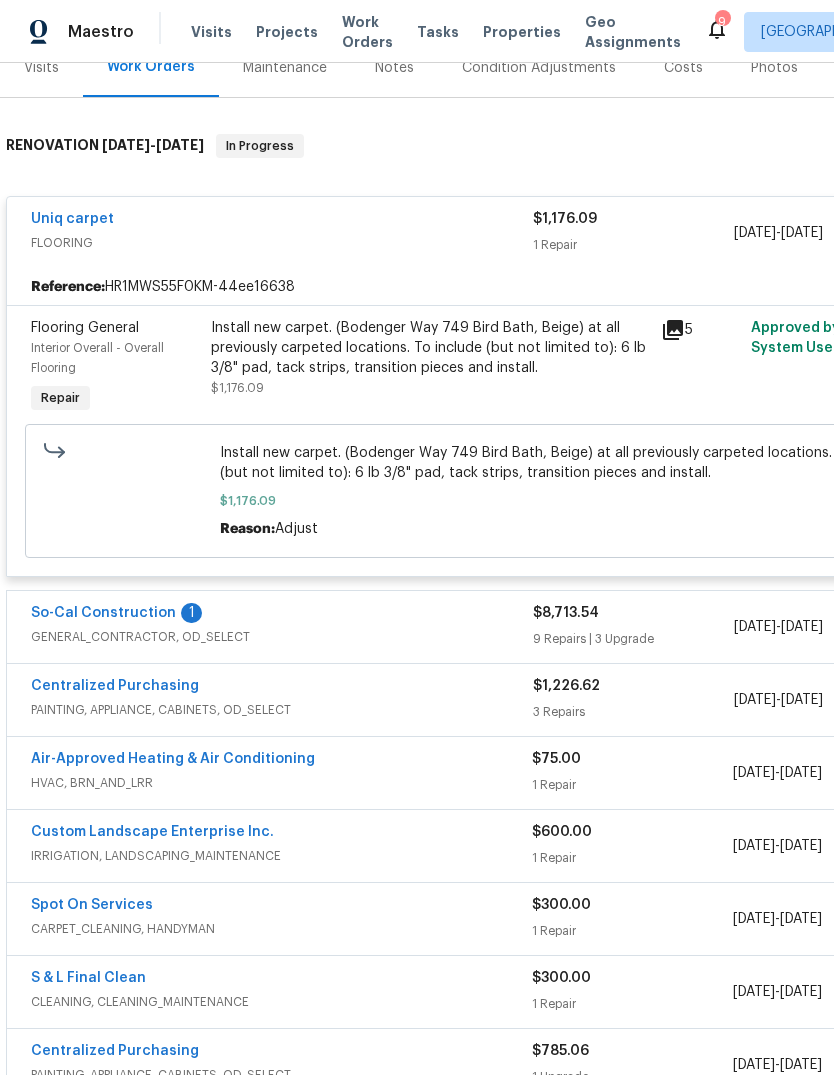 click 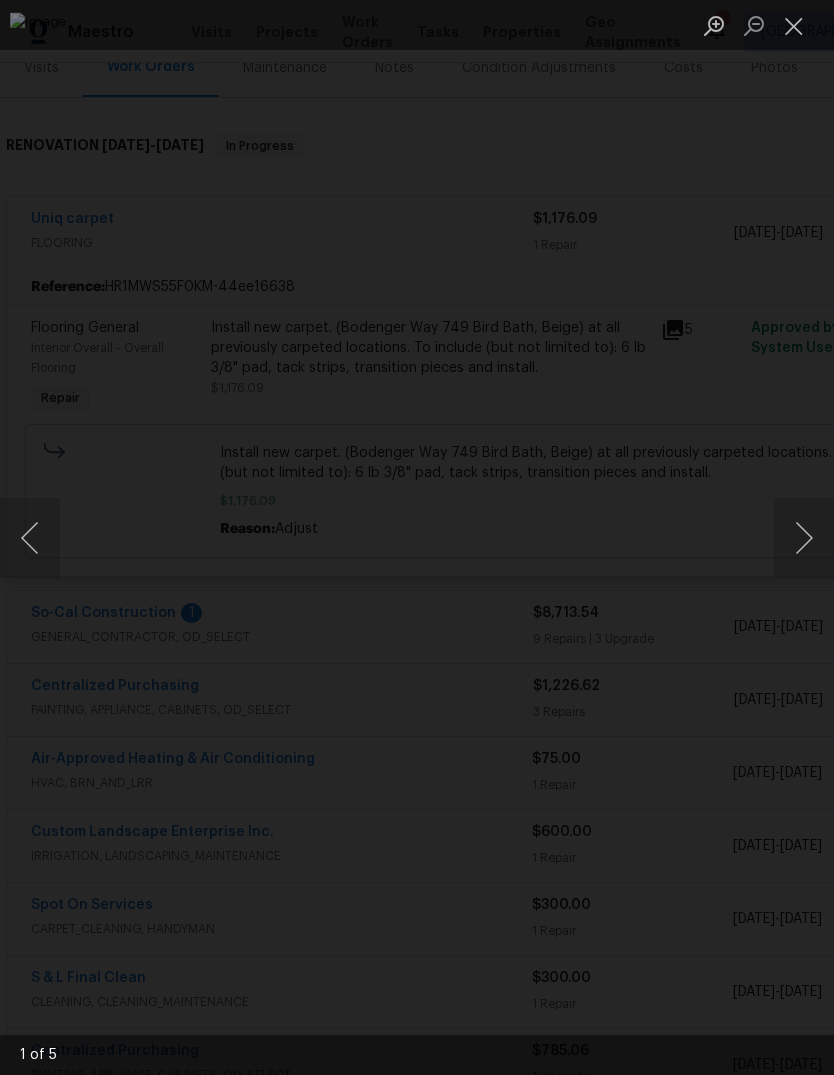click at bounding box center [804, 538] 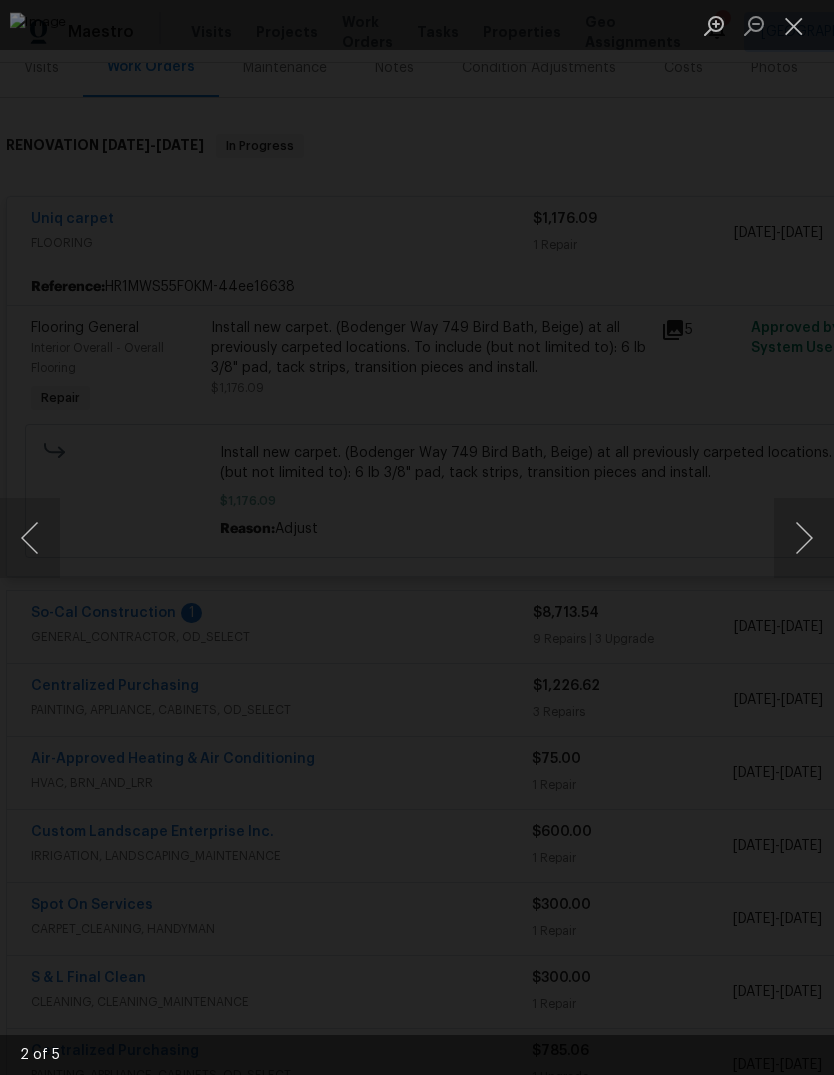 click at bounding box center [804, 538] 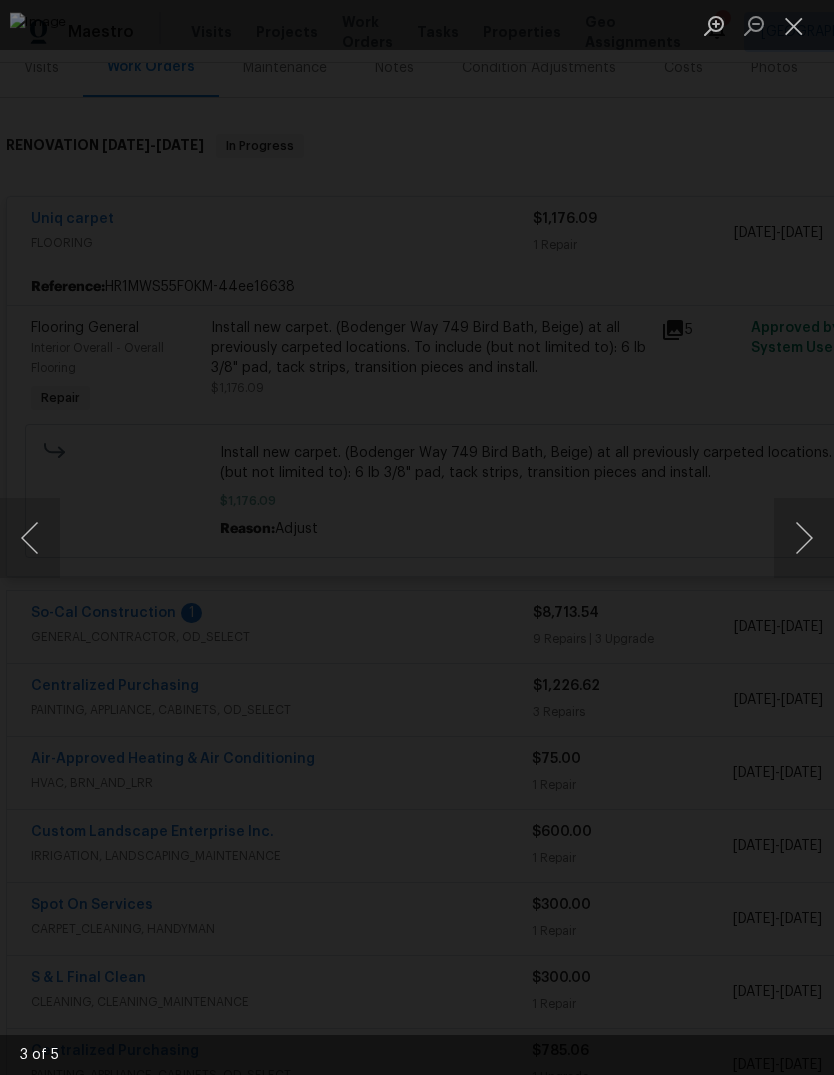 click at bounding box center (804, 538) 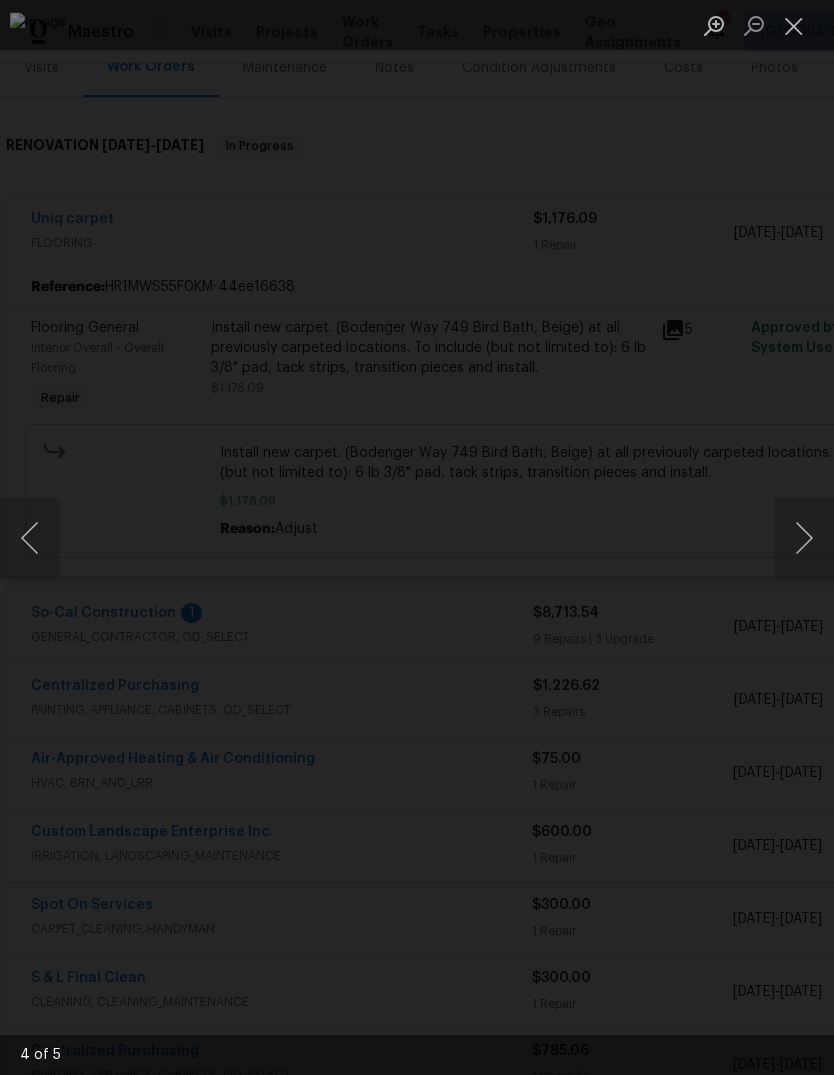 click at bounding box center [804, 538] 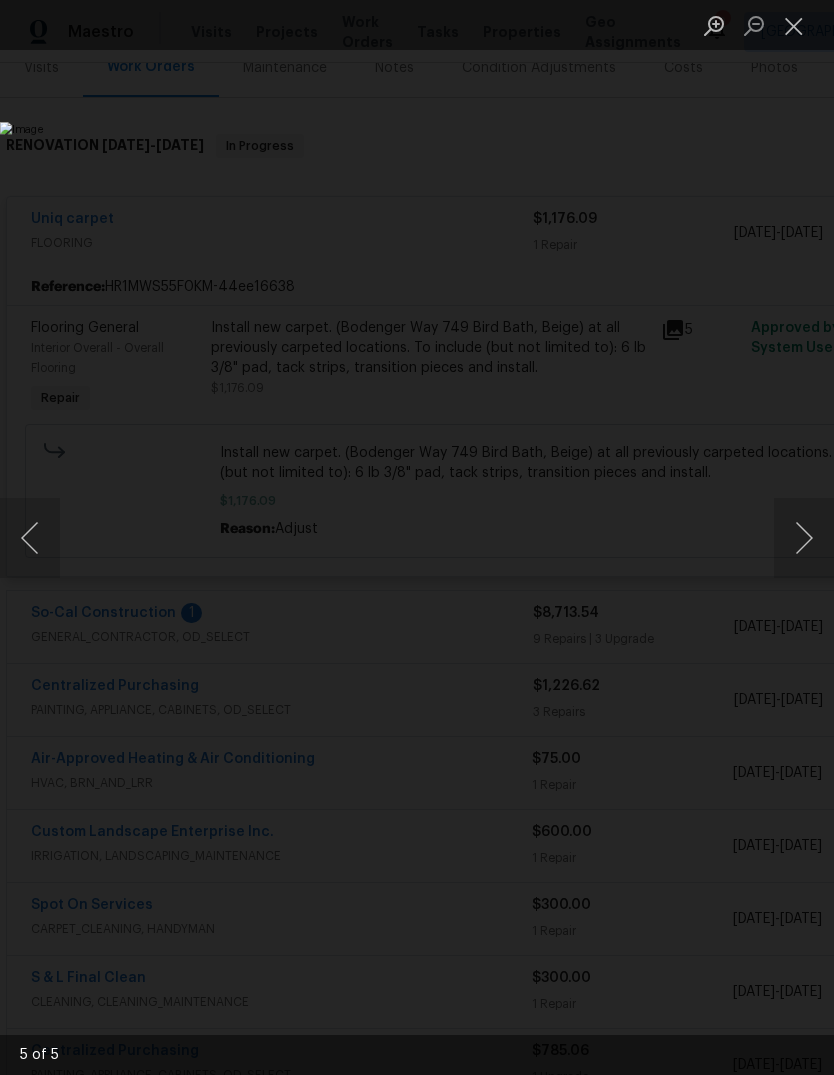 click at bounding box center [804, 538] 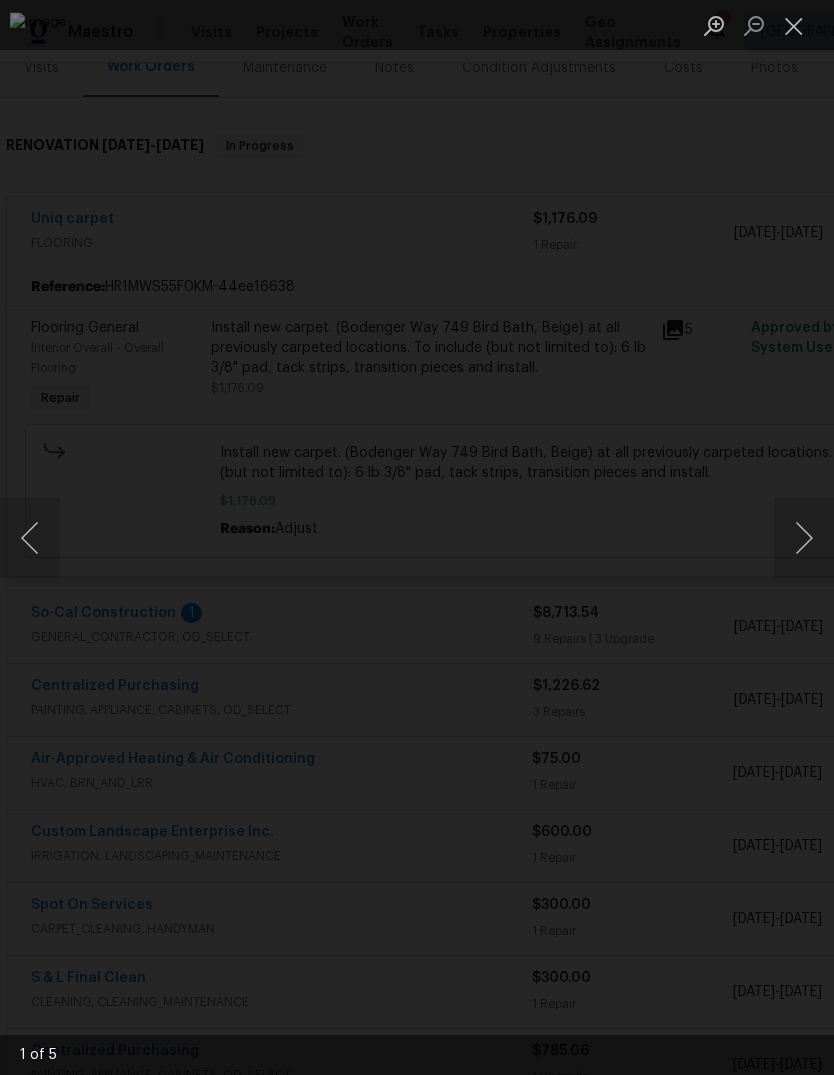 click at bounding box center [804, 538] 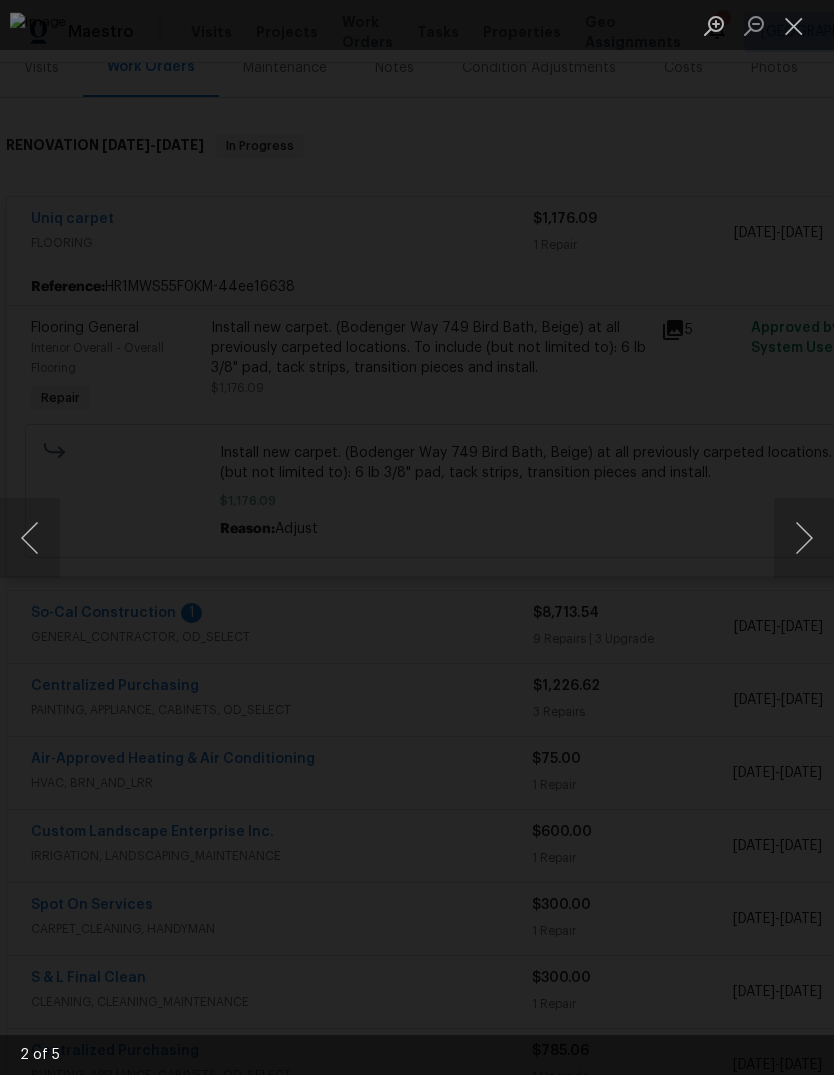 click at bounding box center (794, 25) 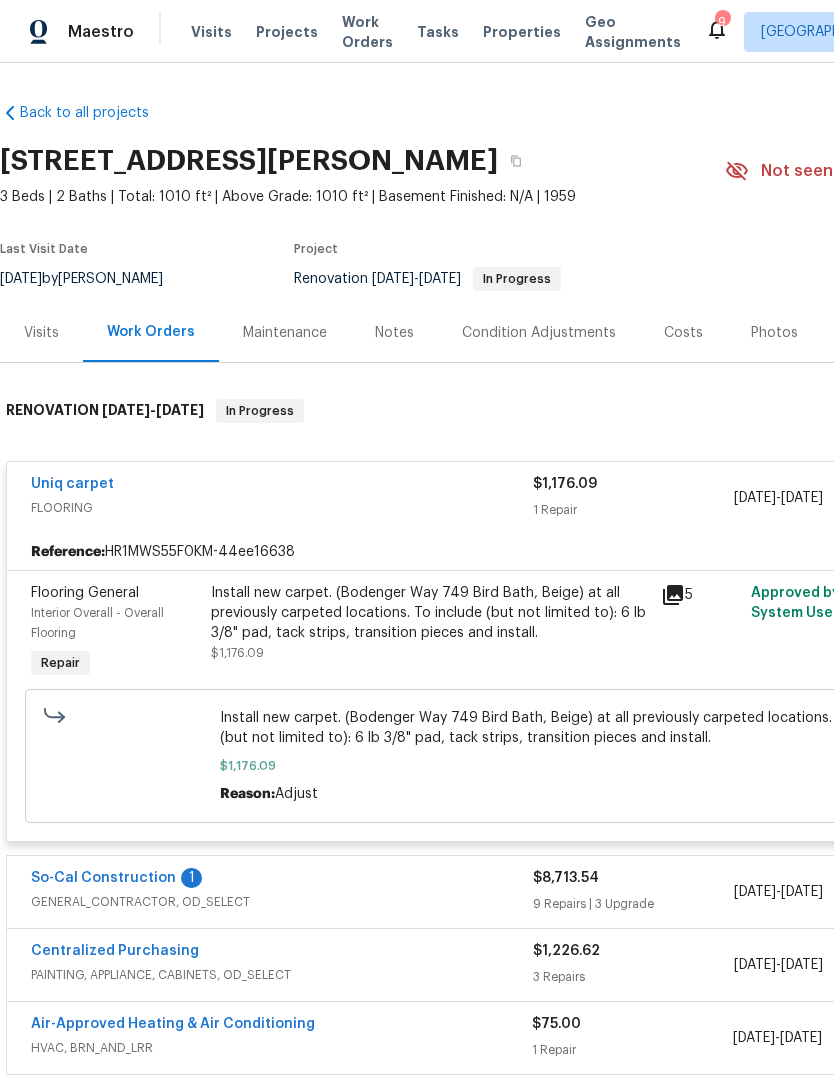 scroll, scrollTop: 0, scrollLeft: 0, axis: both 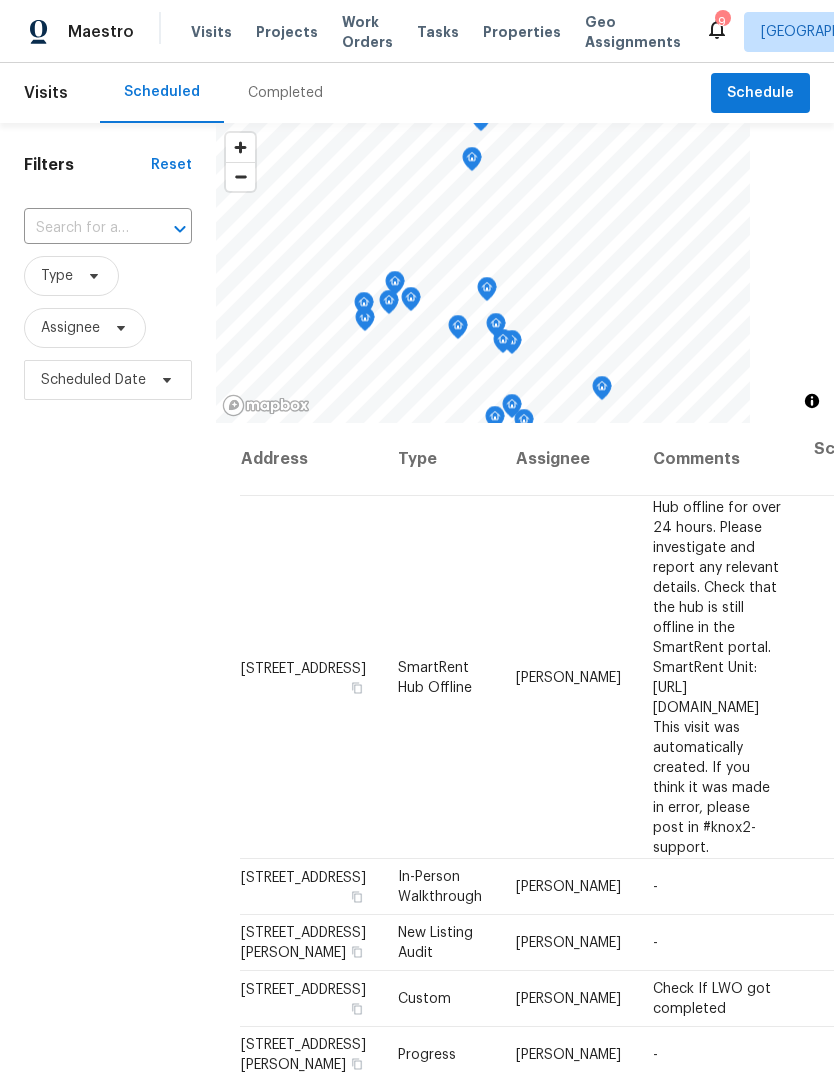 click on "Completed" at bounding box center (285, 93) 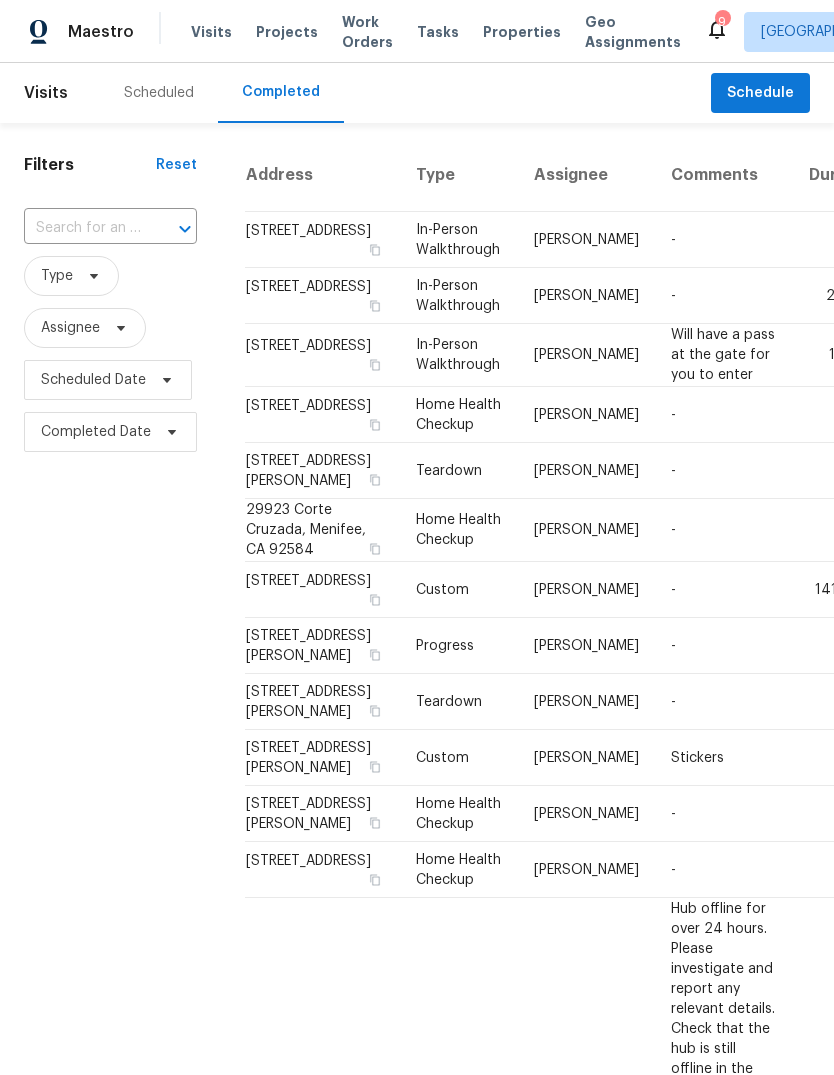 click on "Scheduled" at bounding box center (159, 93) 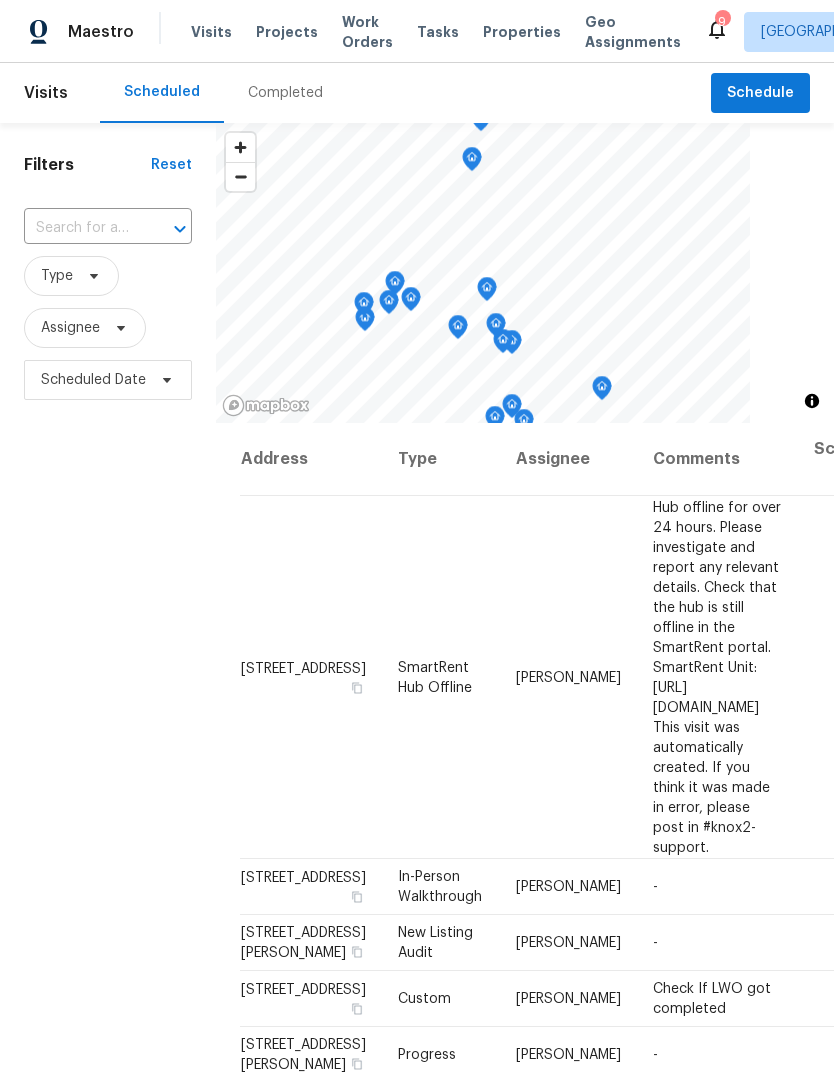 click on "Properties" at bounding box center [522, 32] 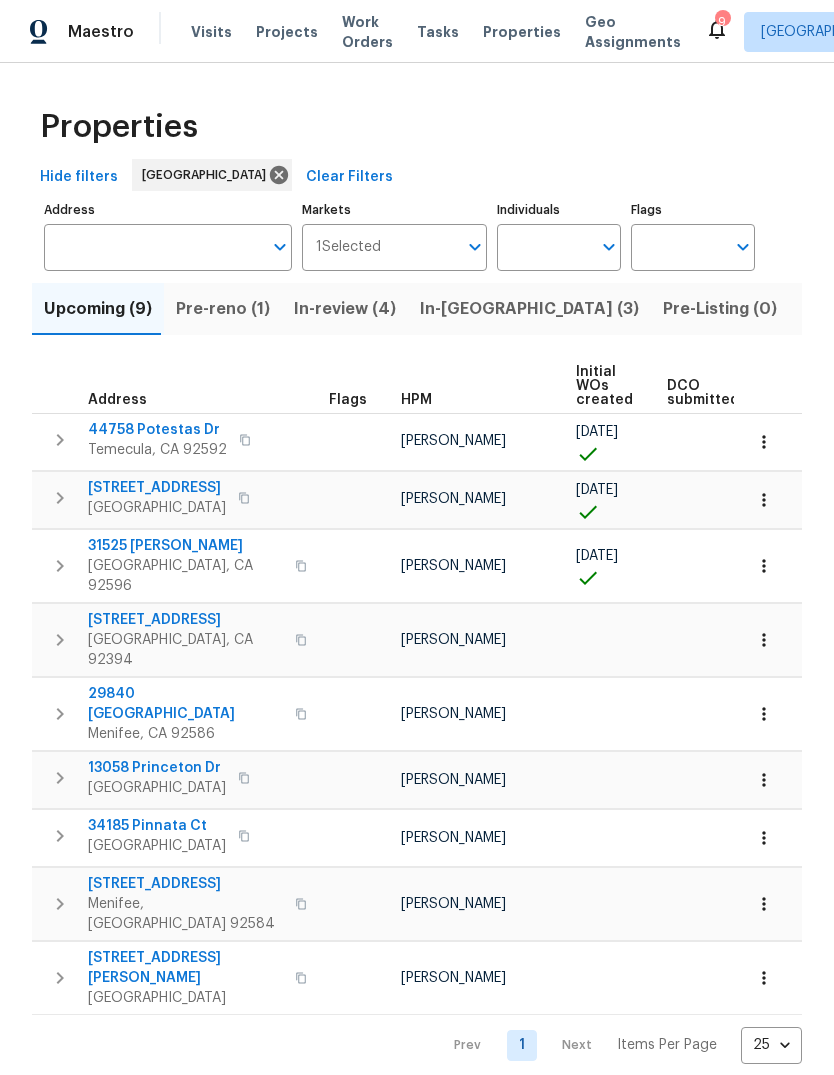 click on "Visits" at bounding box center (211, 32) 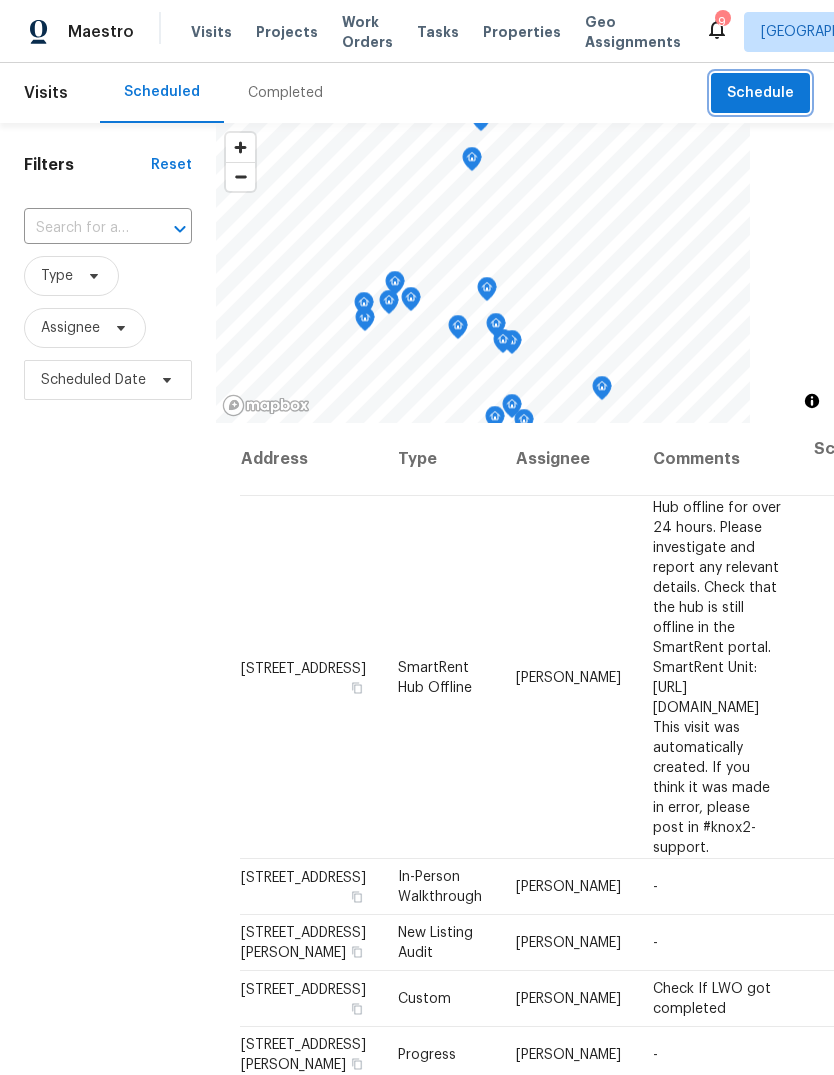 click on "Schedule" at bounding box center (760, 93) 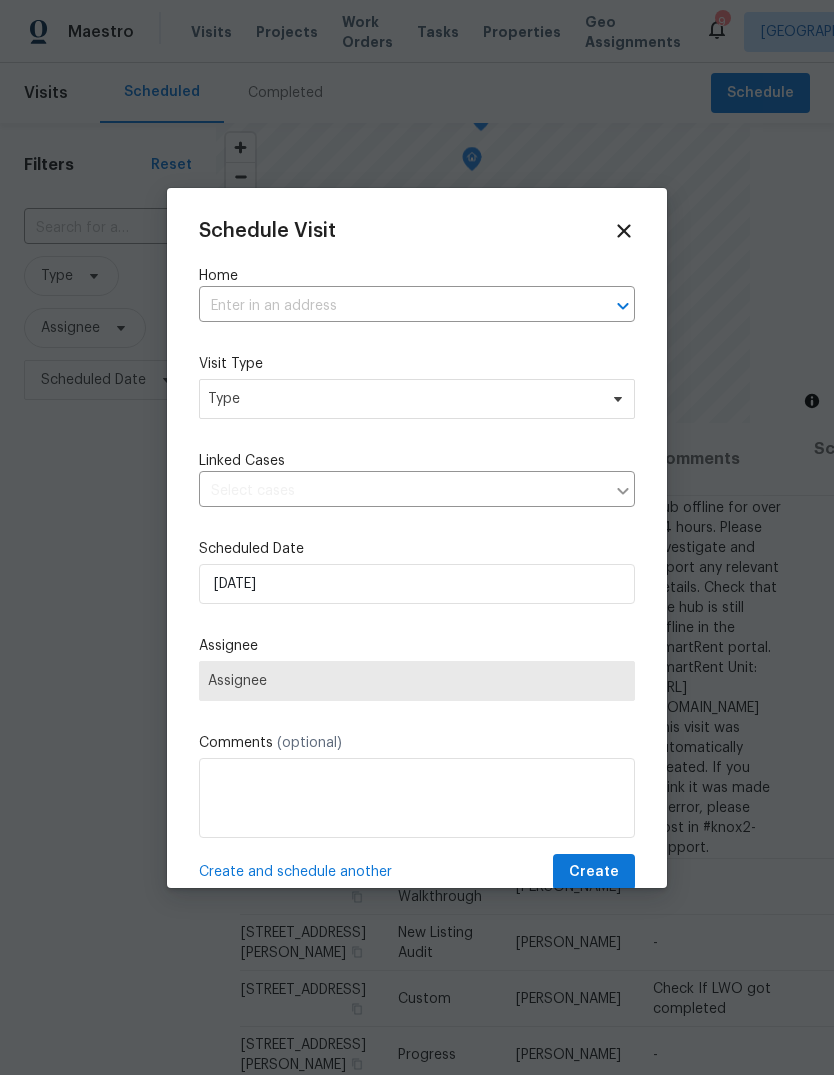 click at bounding box center [389, 306] 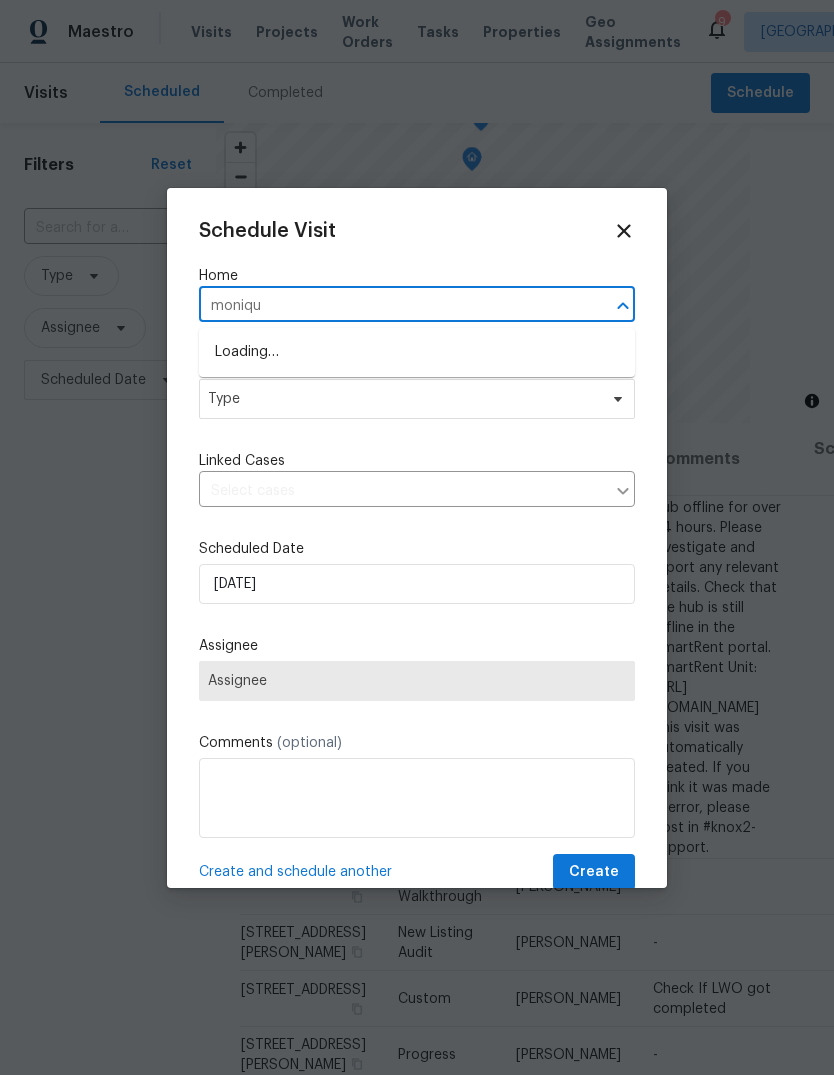 type on "monique" 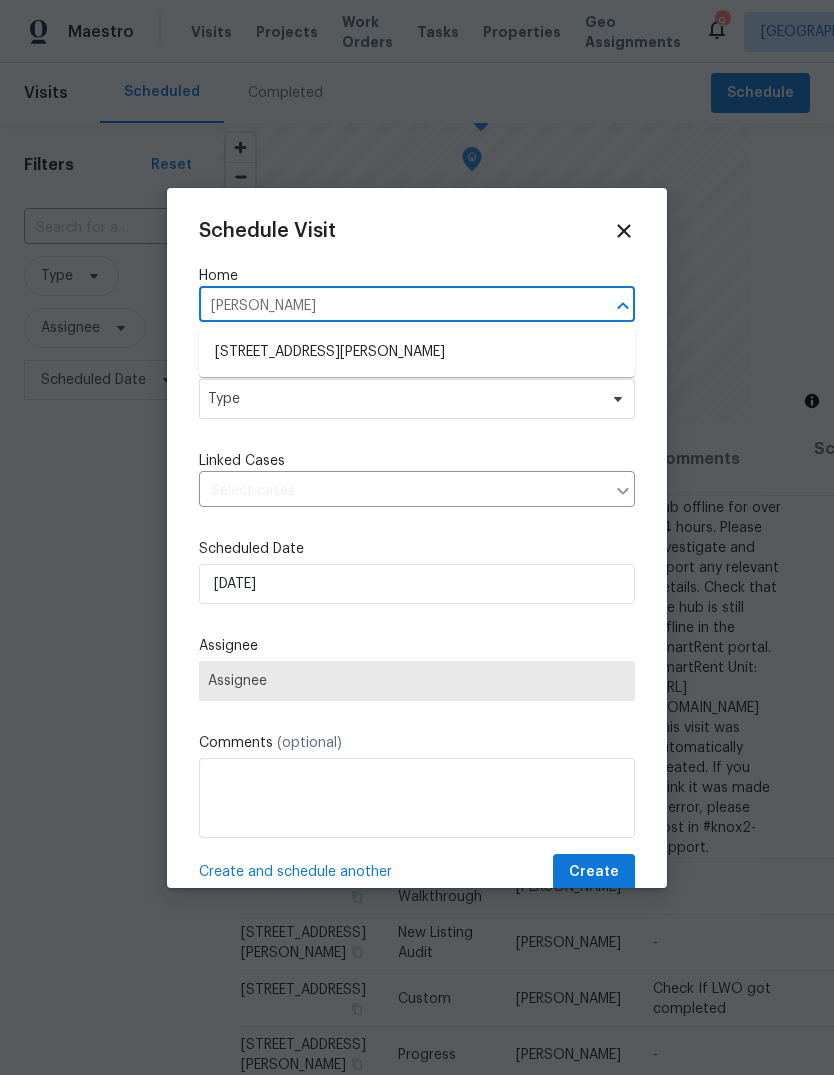click on "8424 Monique Ct, Riverside, CA 92508" at bounding box center [417, 352] 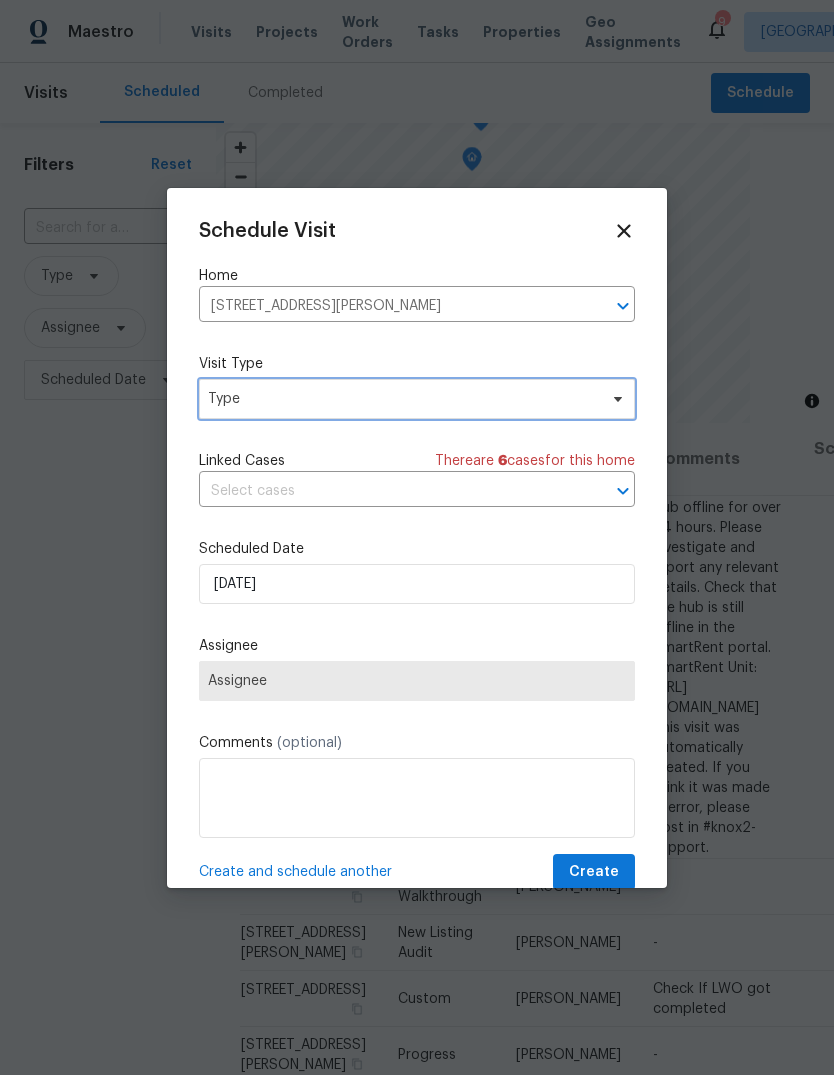 click on "Type" at bounding box center (402, 399) 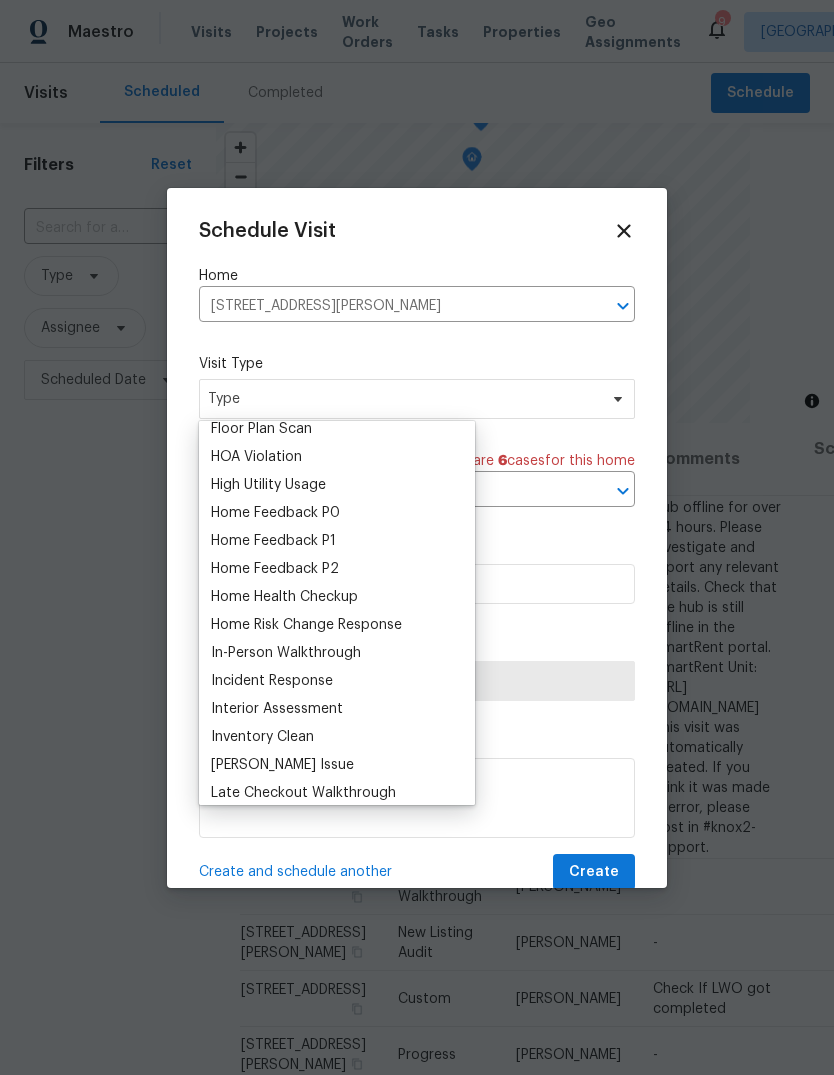 scroll, scrollTop: 548, scrollLeft: 0, axis: vertical 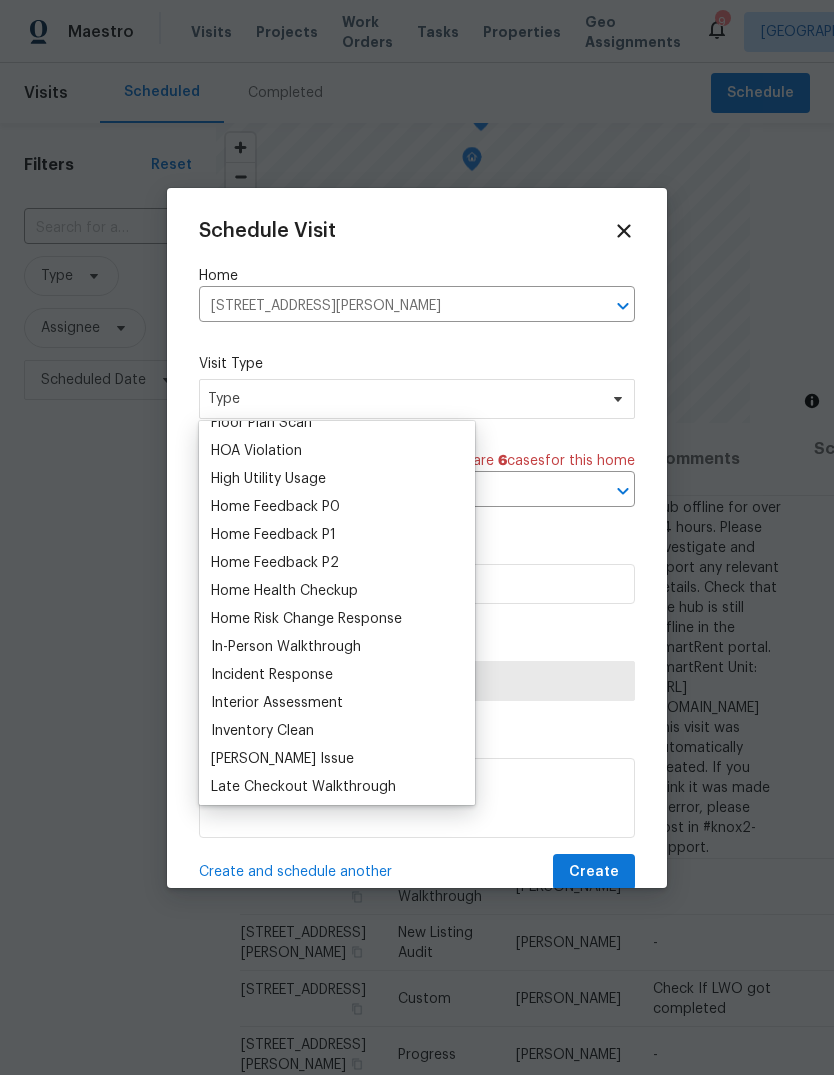 click on "Home Health Checkup" at bounding box center (284, 591) 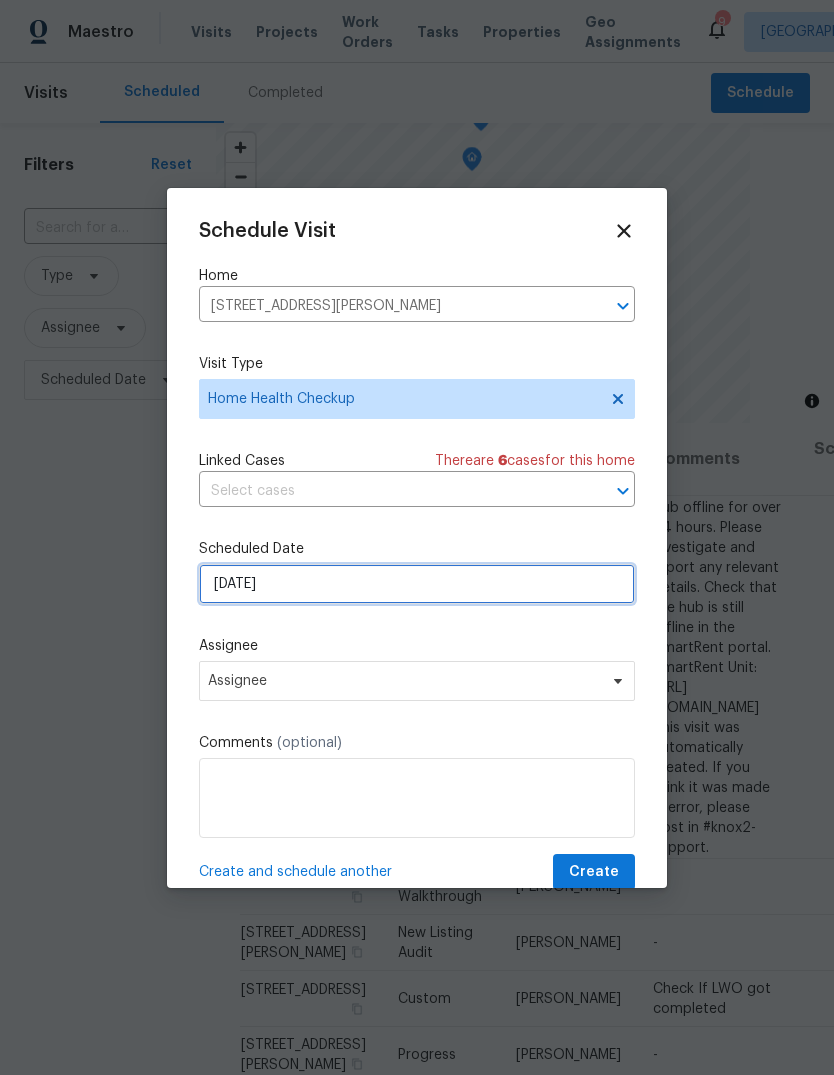 click on "7/15/2025" at bounding box center [417, 584] 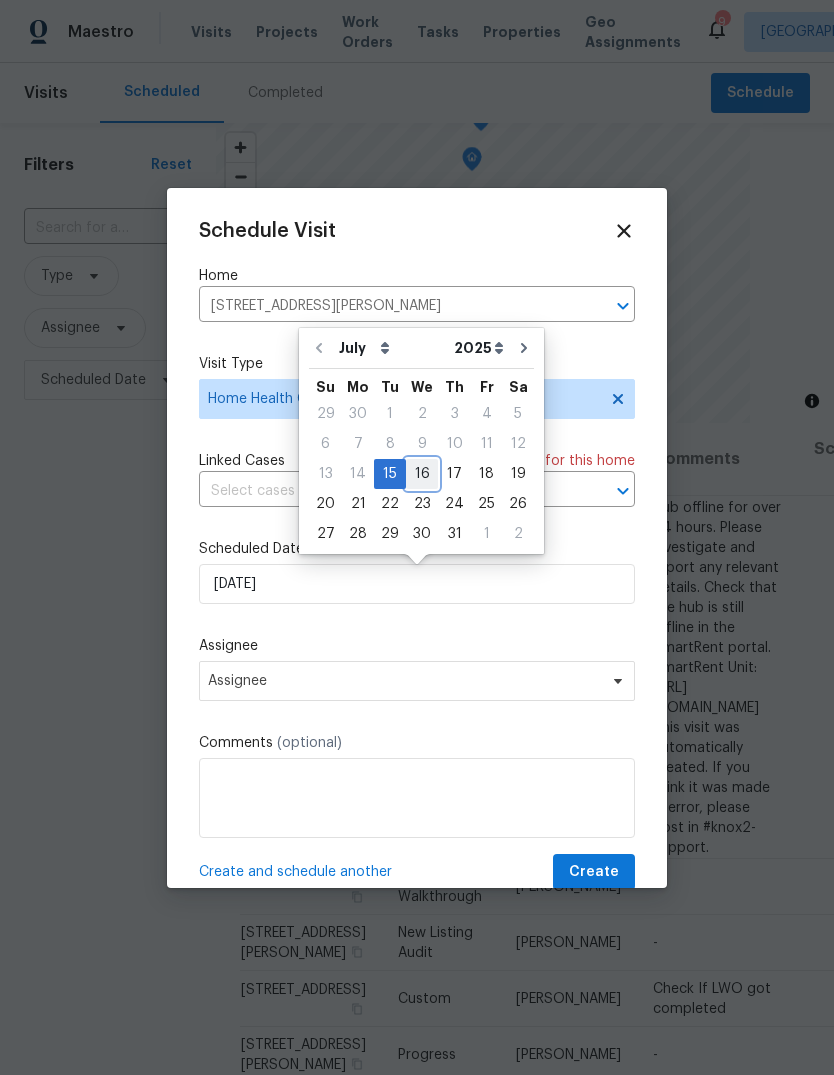 click on "16" at bounding box center (422, 474) 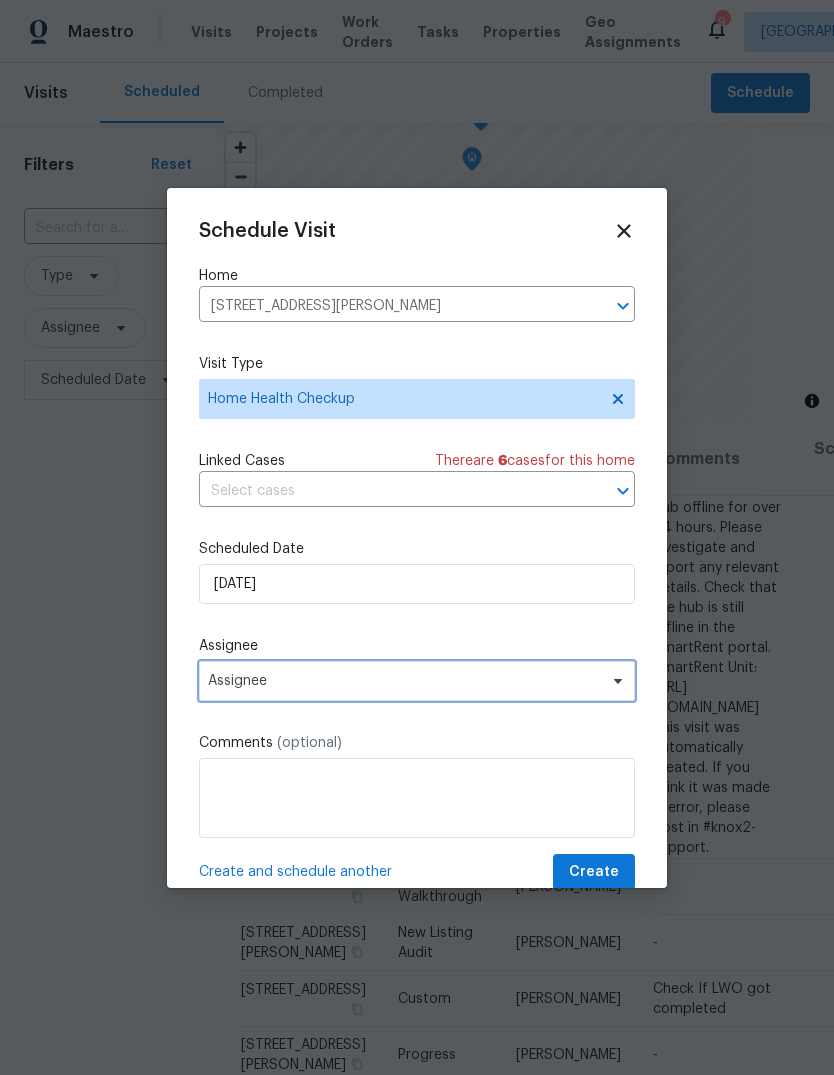 click on "Assignee" at bounding box center [404, 681] 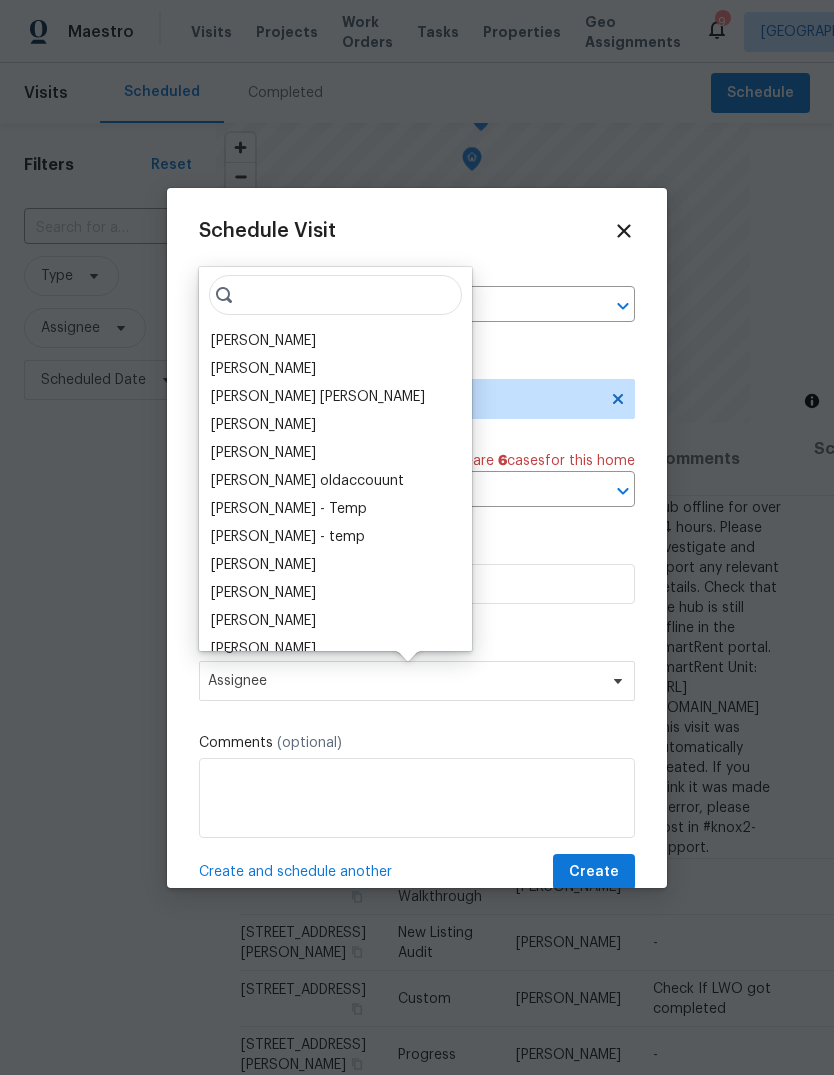 click on "[PERSON_NAME]" at bounding box center (263, 341) 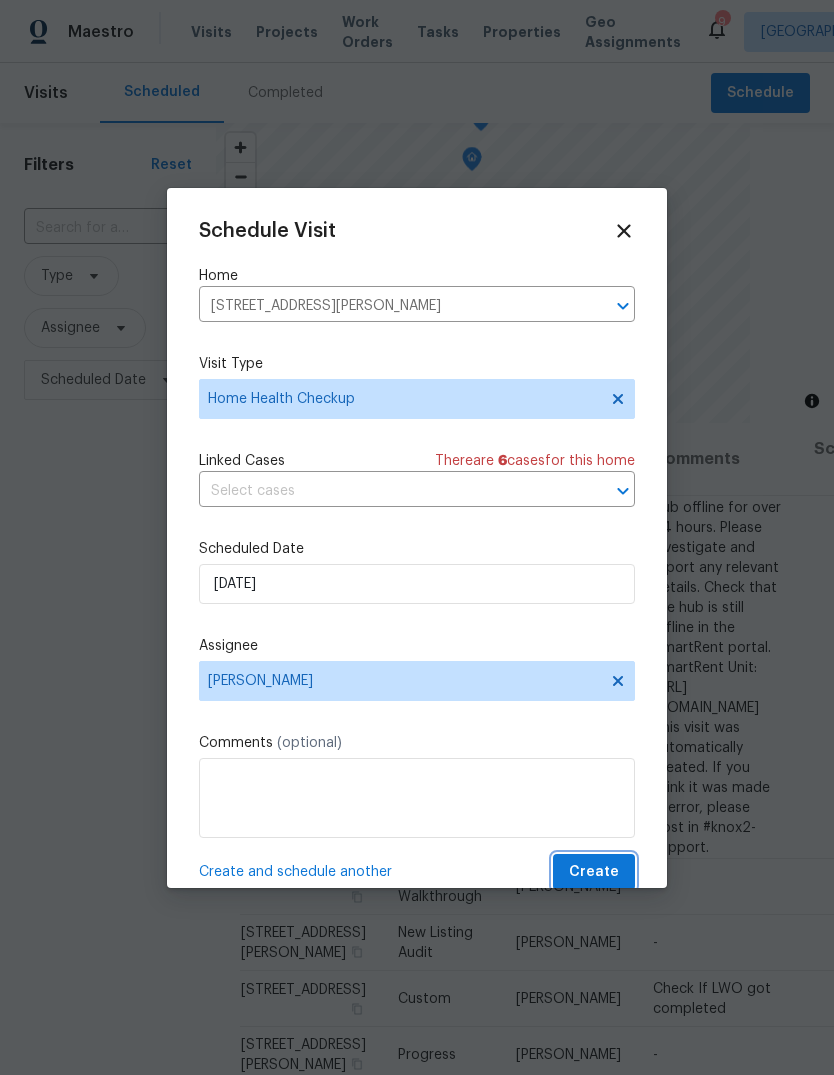 click on "Create" at bounding box center [594, 872] 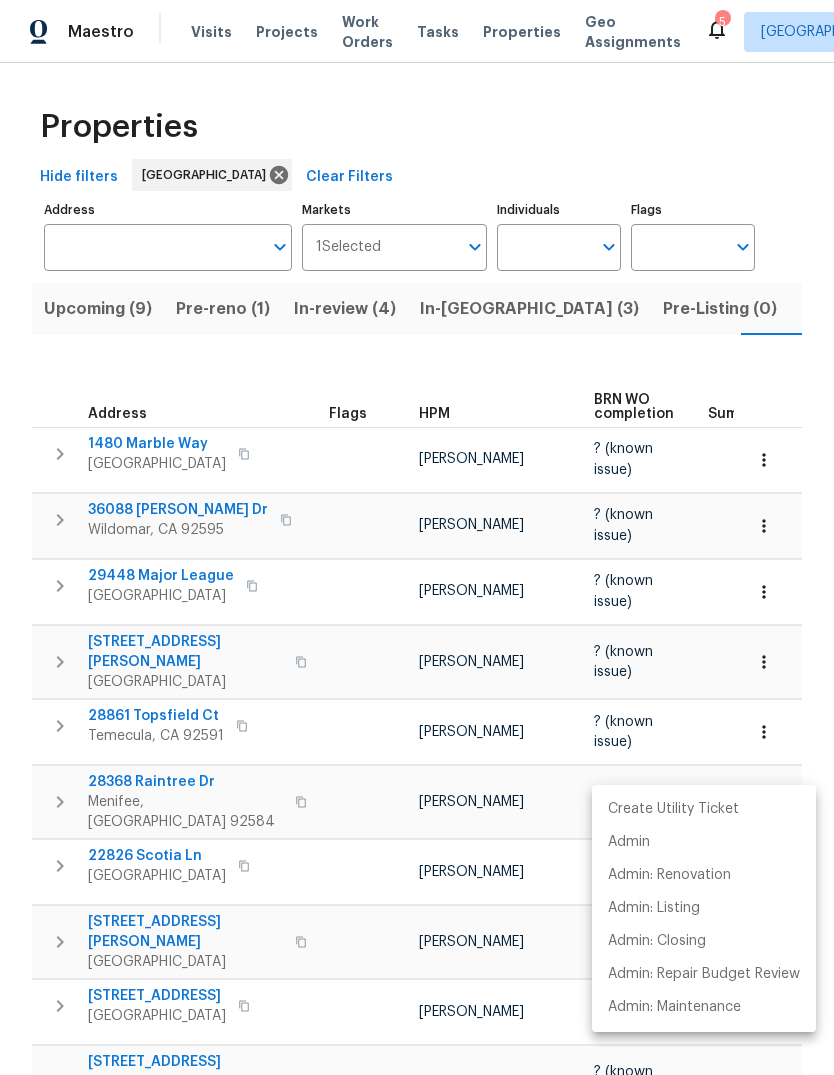 scroll, scrollTop: 75, scrollLeft: 0, axis: vertical 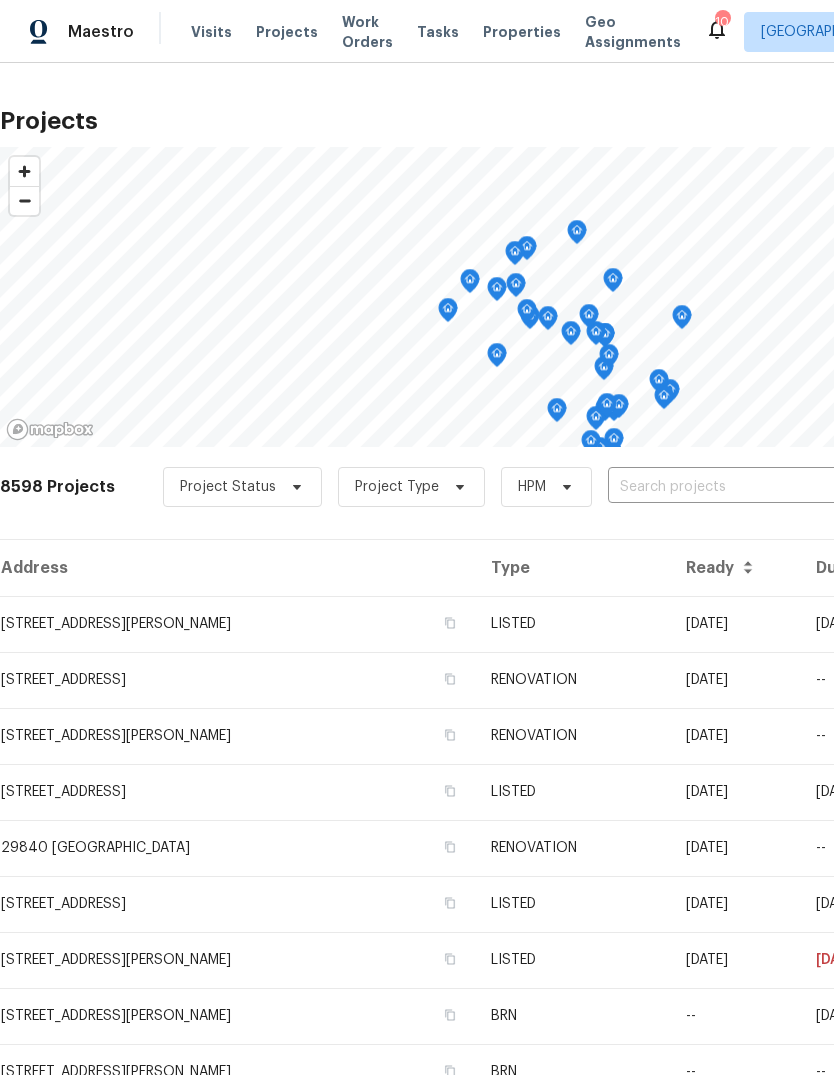 click on "Properties" at bounding box center (522, 32) 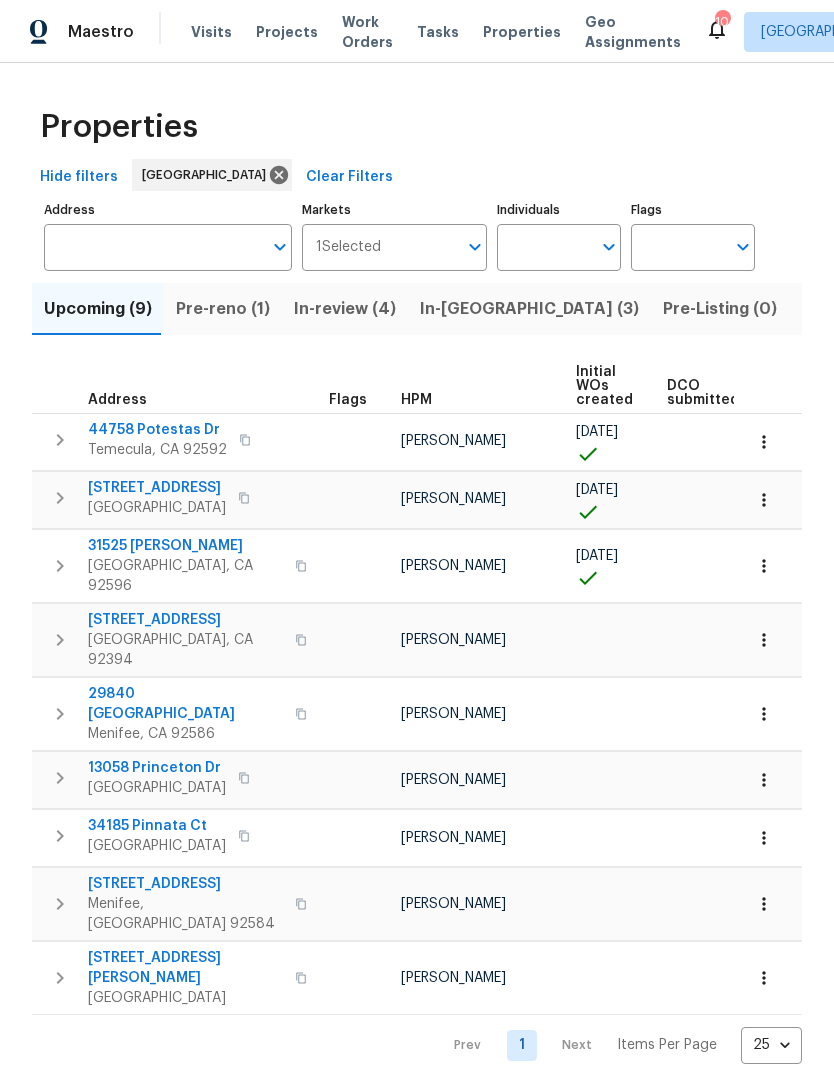 click on "Individuals" at bounding box center [544, 247] 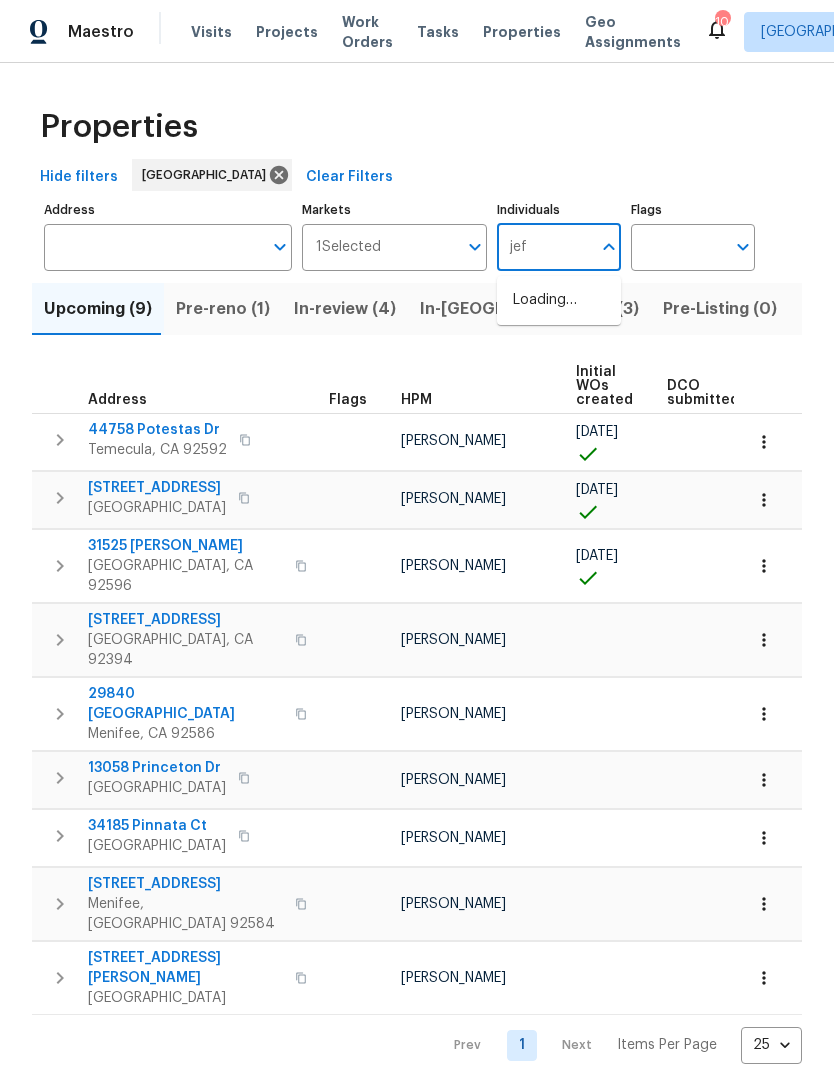 type on "jeff" 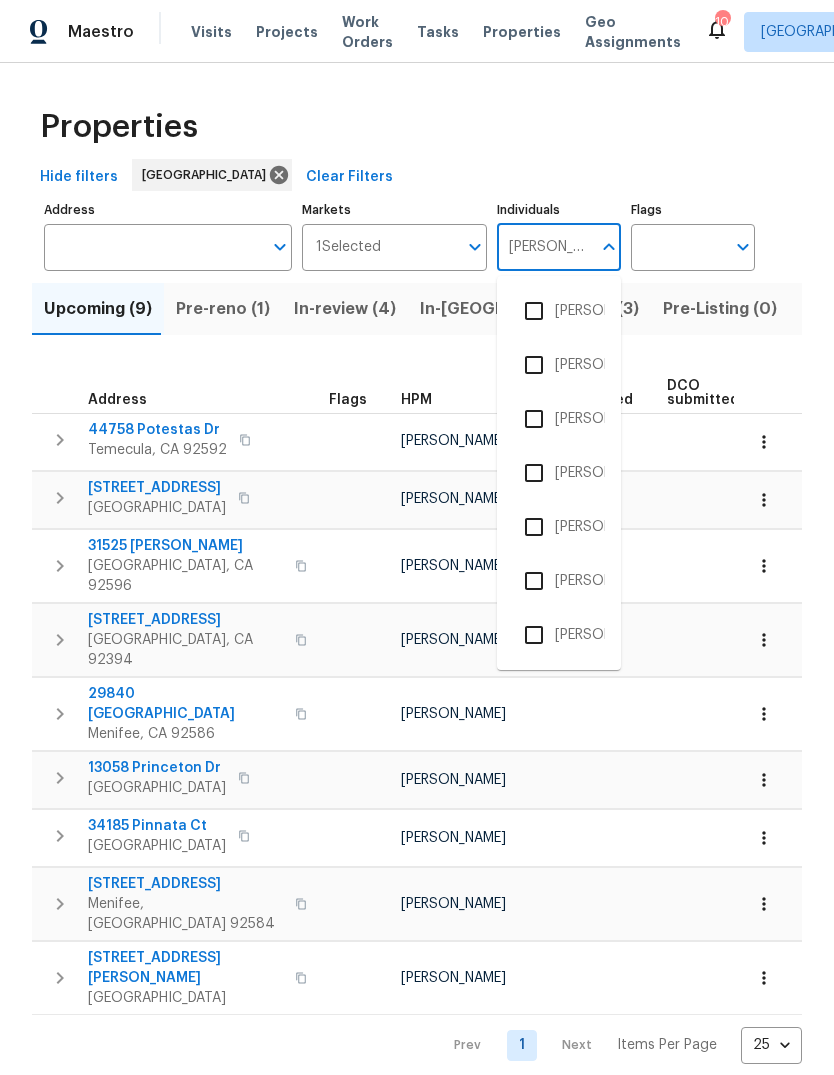 click on "[PERSON_NAME]" at bounding box center [559, 419] 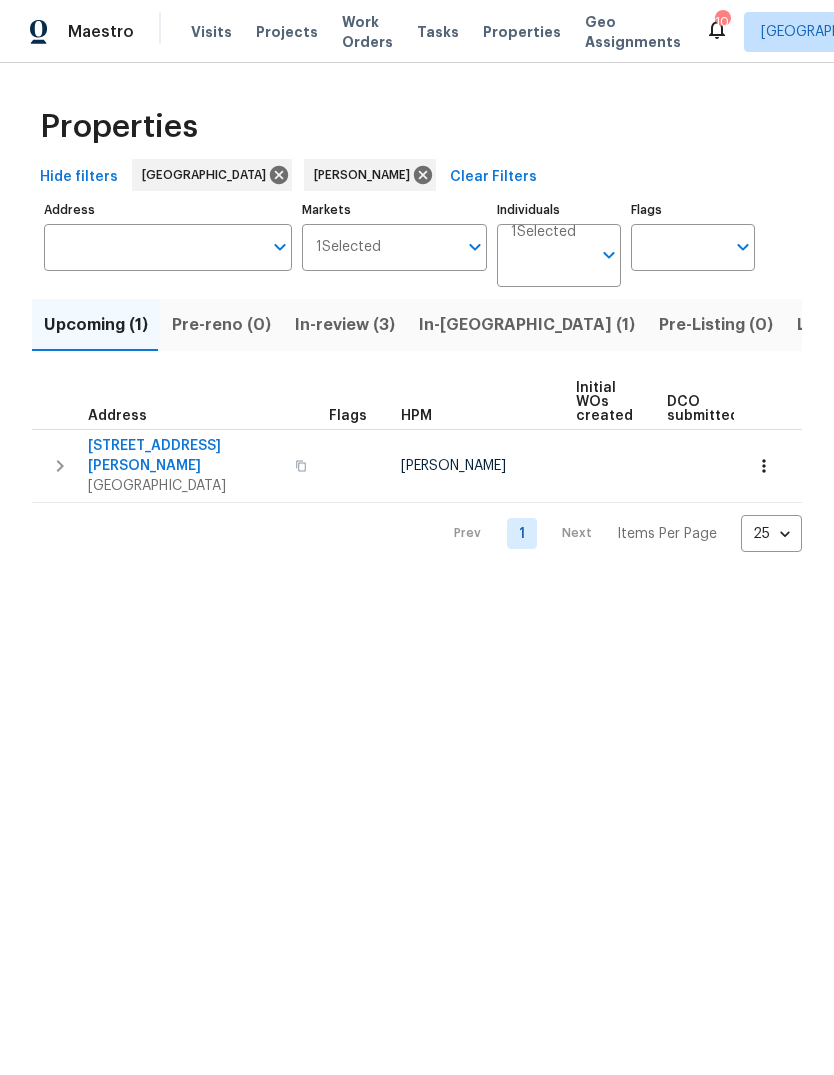 click on "Resale (4)" at bounding box center (937, 325) 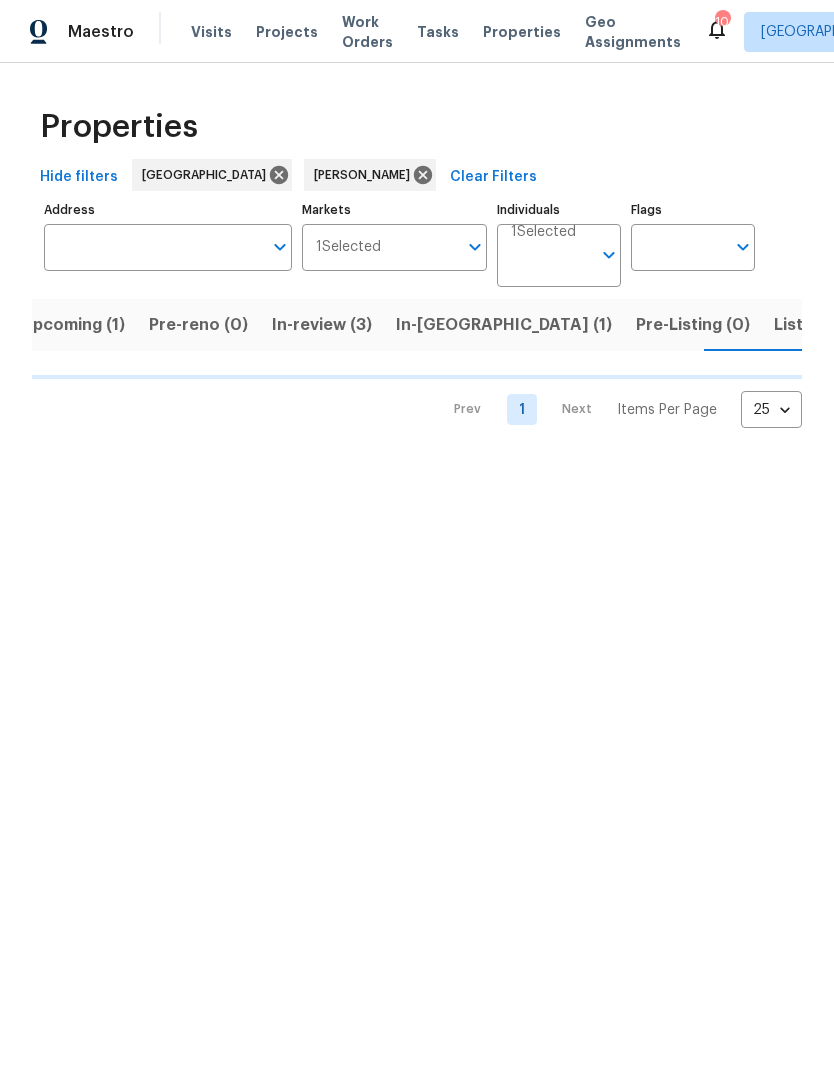 scroll, scrollTop: 0, scrollLeft: 24, axis: horizontal 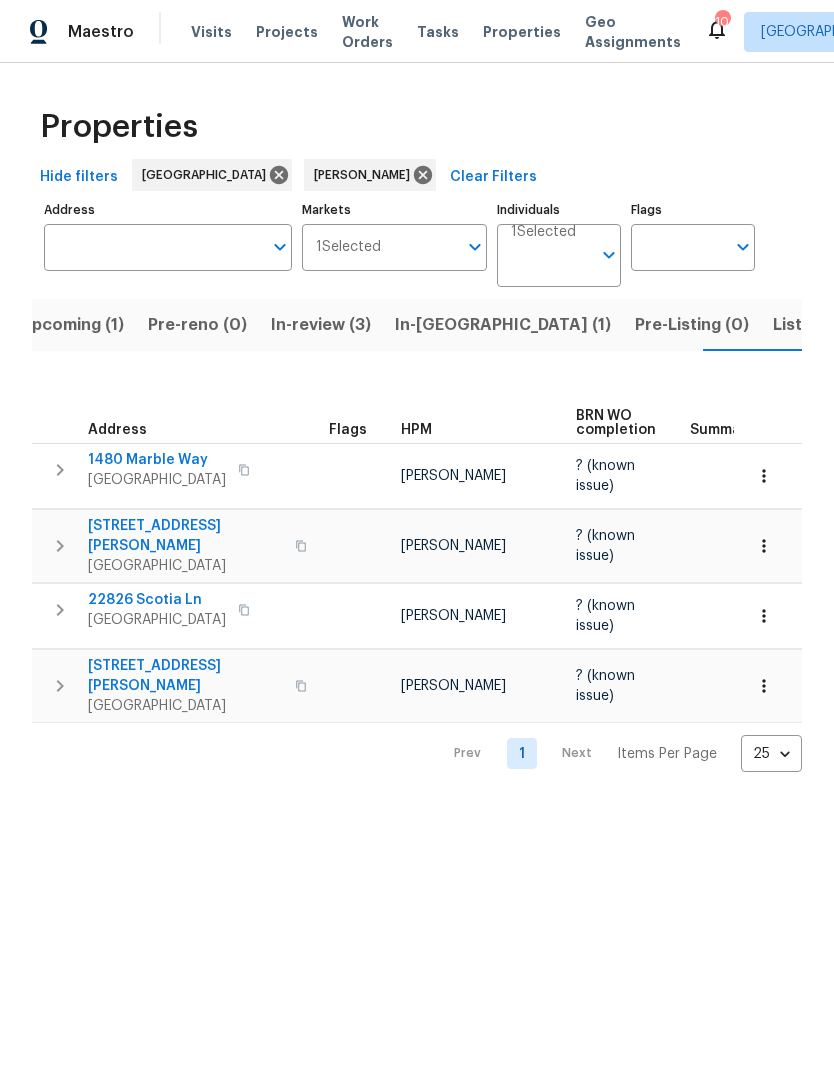 click on "Listed (9)" at bounding box center [811, 325] 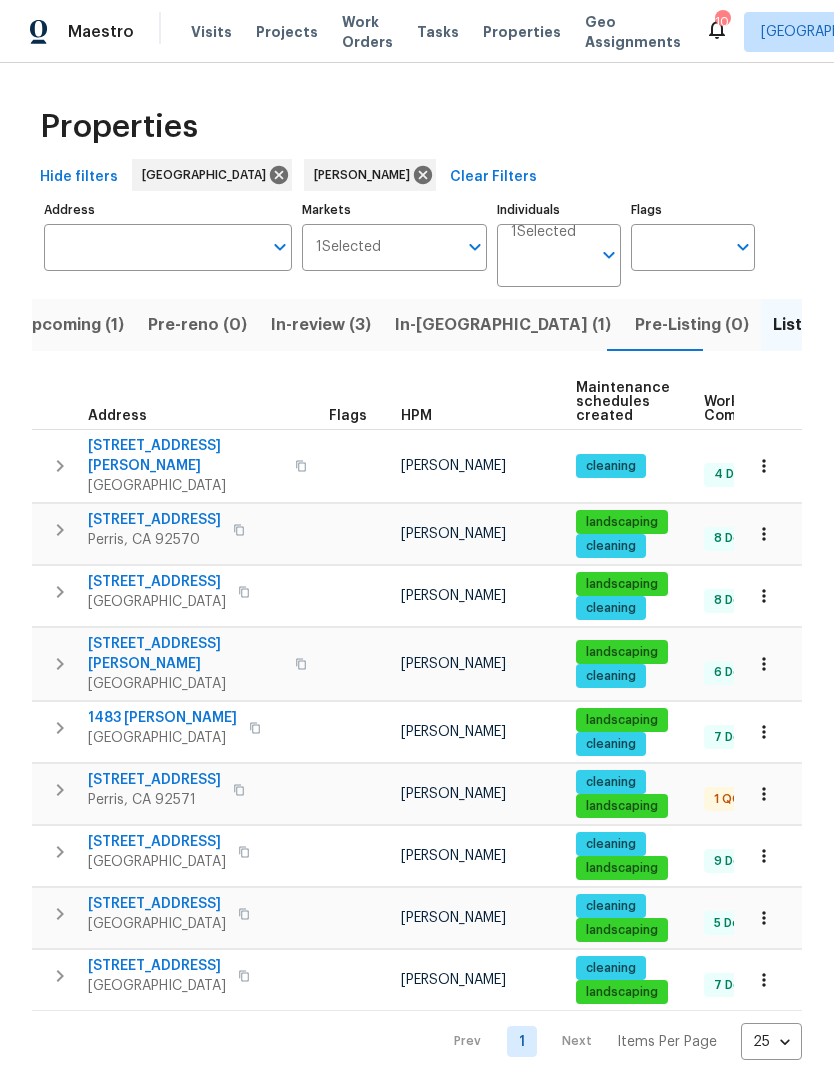 click on "Properties Hide filters Riverside Jeff Gandy Clear Filters Address Address Markets 1  Selected Markets Individuals 1  Selected Individuals Flags Flags Upcoming (1) Pre-reno (0) In-review (3) In-reno (1) Pre-Listing (0) Listed (9) Resale (4) Done (306) Unknown (0) Address Flags HPM Maintenance schedules created Work Order Completion List date DOM 15617 Lasselle St Apt 31 Moreno Valley, CA 92551 Jeff Gandy cleaning 4 Done 07/11/25 4 3434 Presidio Ln Perris, CA 92570 Jeff Gandy landscaping cleaning 8 Done 03/07/25 130 103 Buckthorn Way Corona, CA 92881 Jeff Gandy landscaping cleaning 8 Done 04/29/25 77 8424 Monique Ct Riverside, CA 92508 Jeff Gandy landscaping cleaning 6 Done 05/12/25 64 1483 Burns Ln San Jacinto, CA 92583 Jeff Gandy landscaping cleaning 7 Done 01/13/25 183 546 Orange Creek Rd Perris, CA 92571 Jeff Gandy cleaning landscaping 1 QC 5 Done 06/11/25 34 1464 Ambrosia St Beaumont, CA 92223 Jeff Gandy cleaning landscaping 9 Done 02/14/25 151 20884 Spring St Riverside, CA 92507 Jeff Gandy cleaning 173 1" at bounding box center (417, 577) 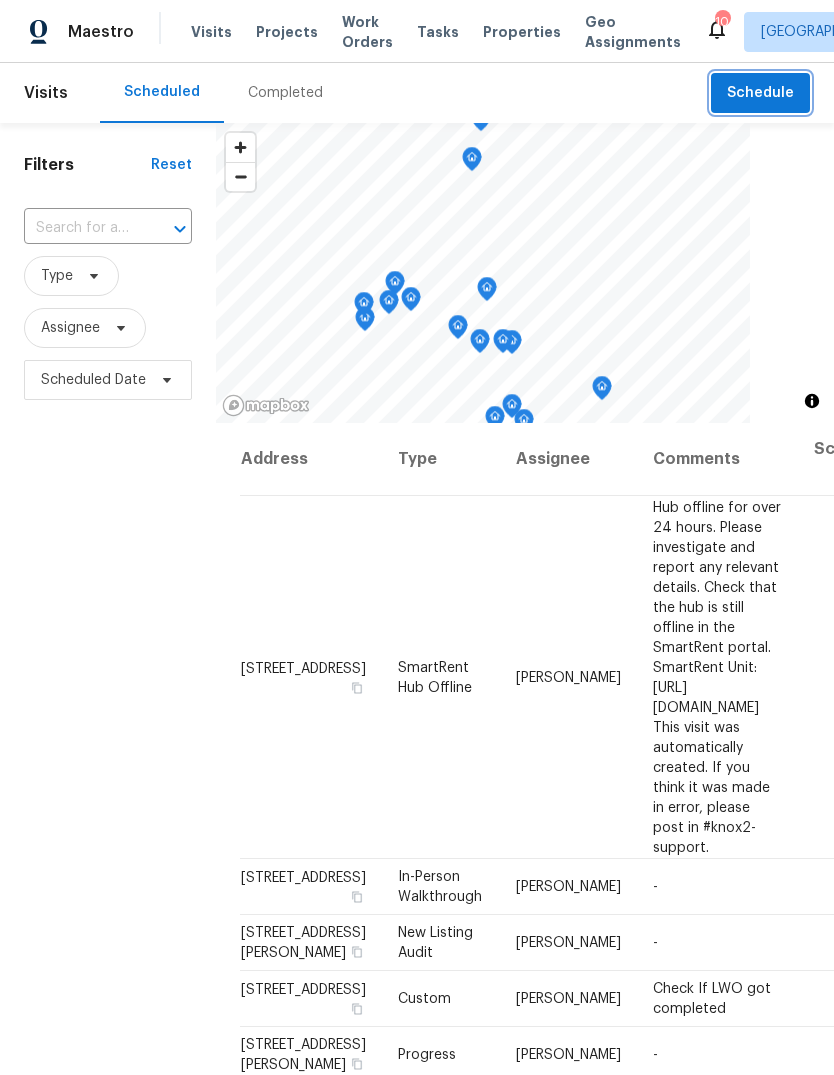 click on "Schedule" at bounding box center [760, 93] 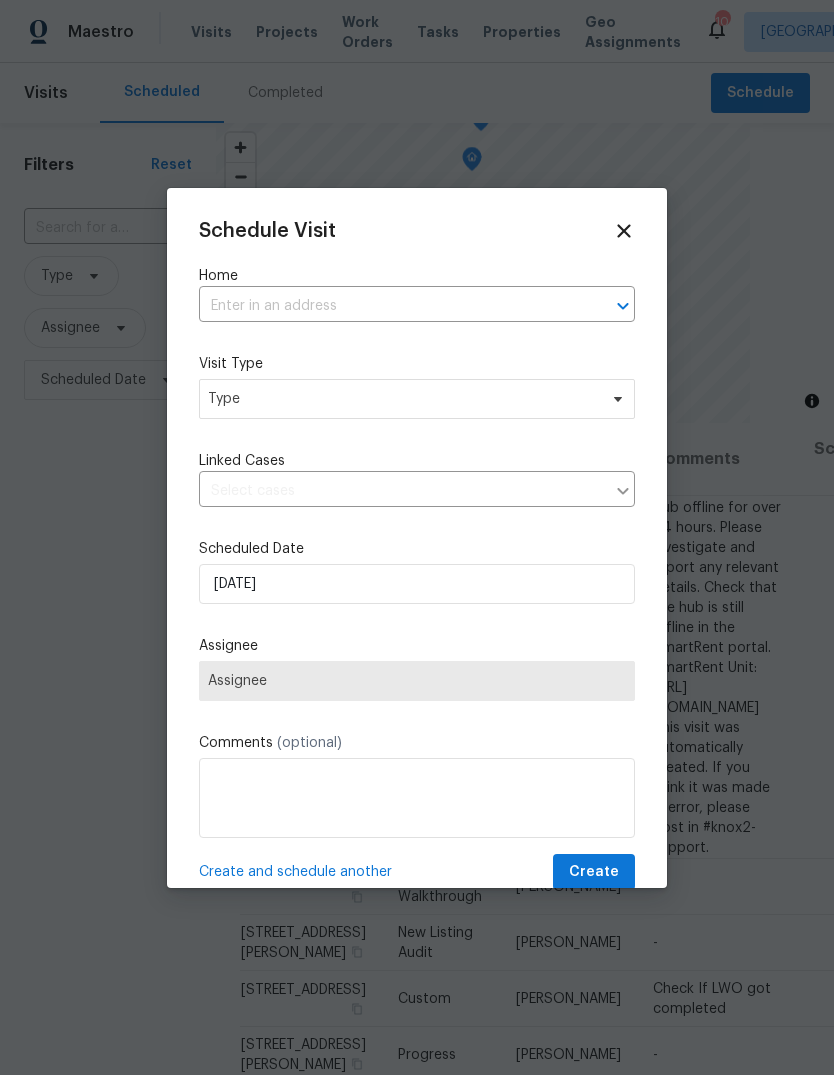 click at bounding box center (389, 306) 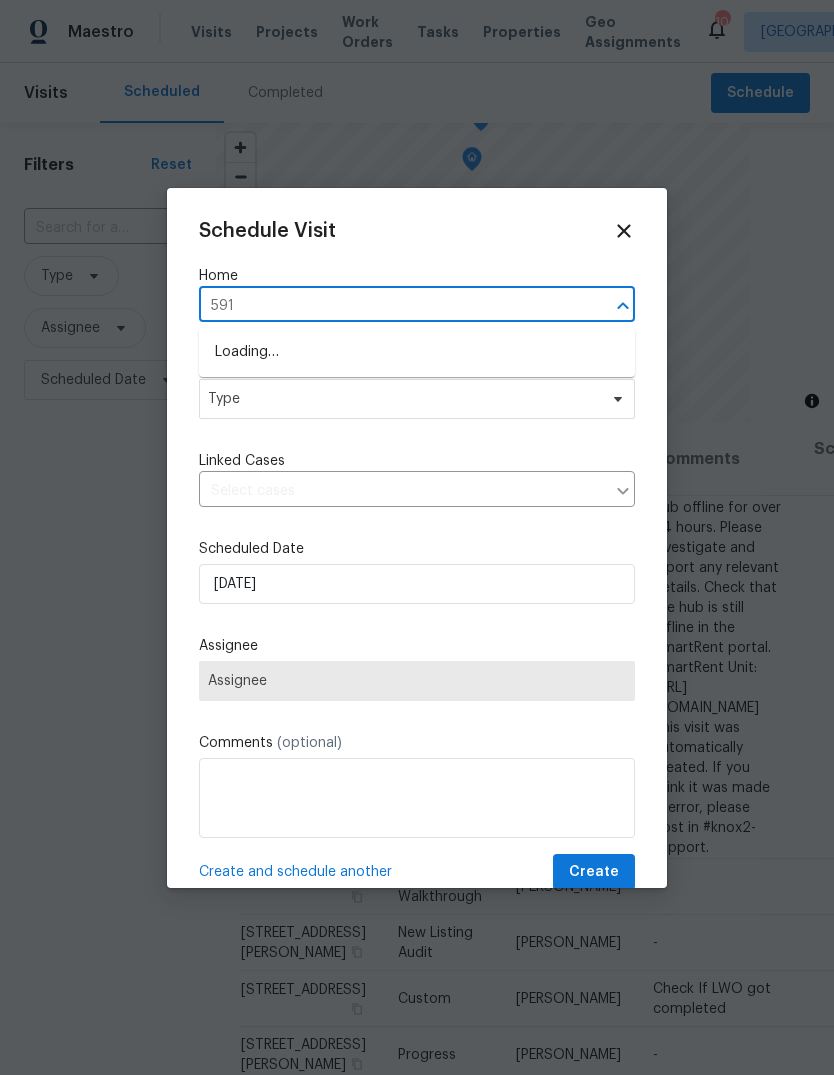 type on "5916" 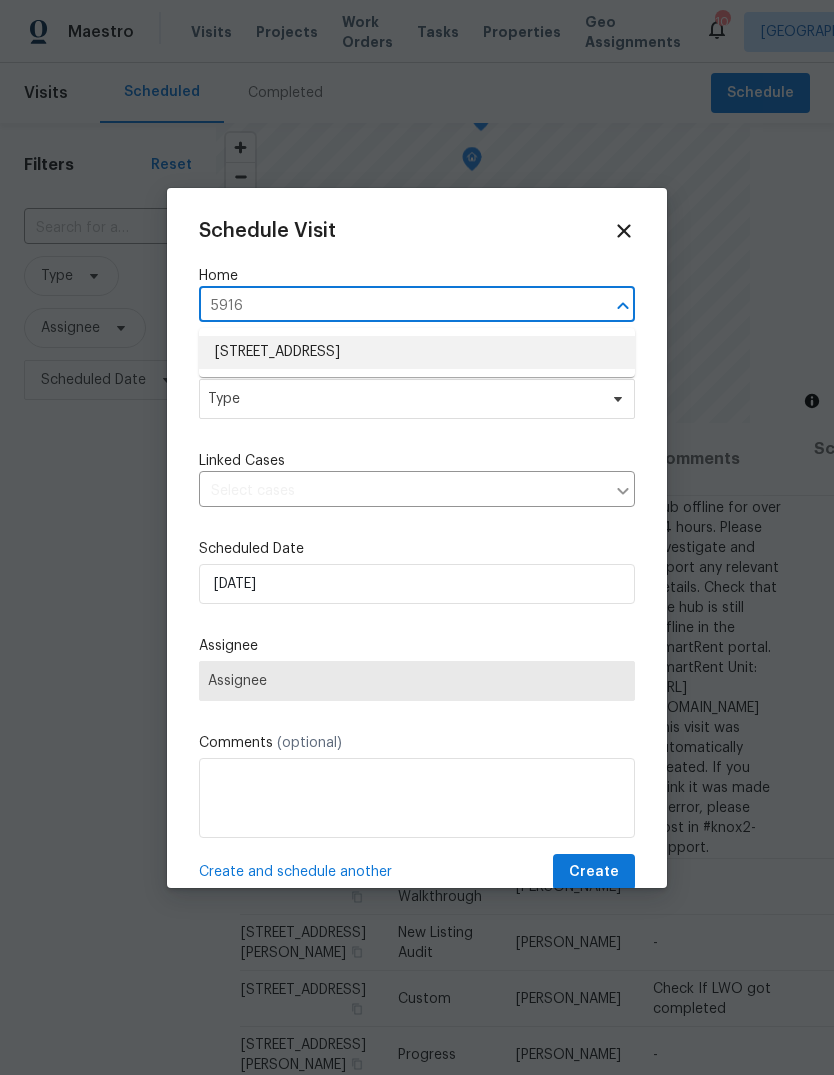 click on "5916 Wohlstetter St, Riverside, CA 92503" at bounding box center [417, 352] 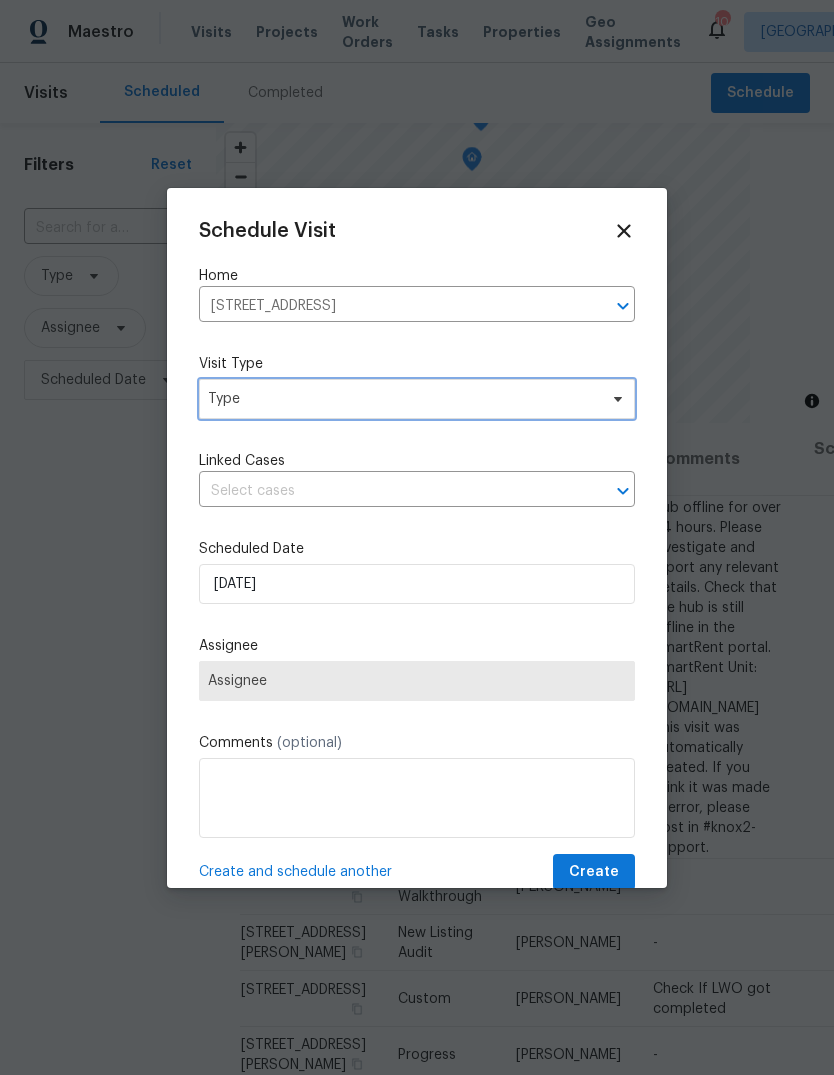 click on "Type" at bounding box center [402, 399] 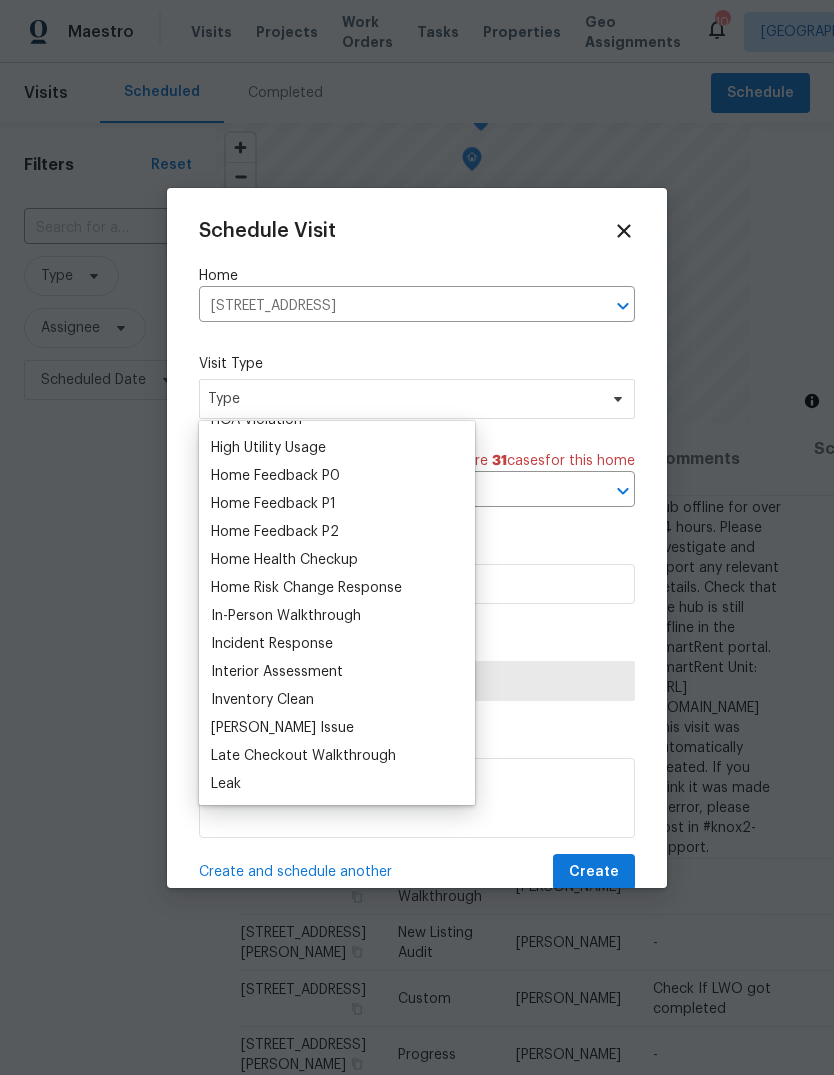 scroll, scrollTop: 591, scrollLeft: 0, axis: vertical 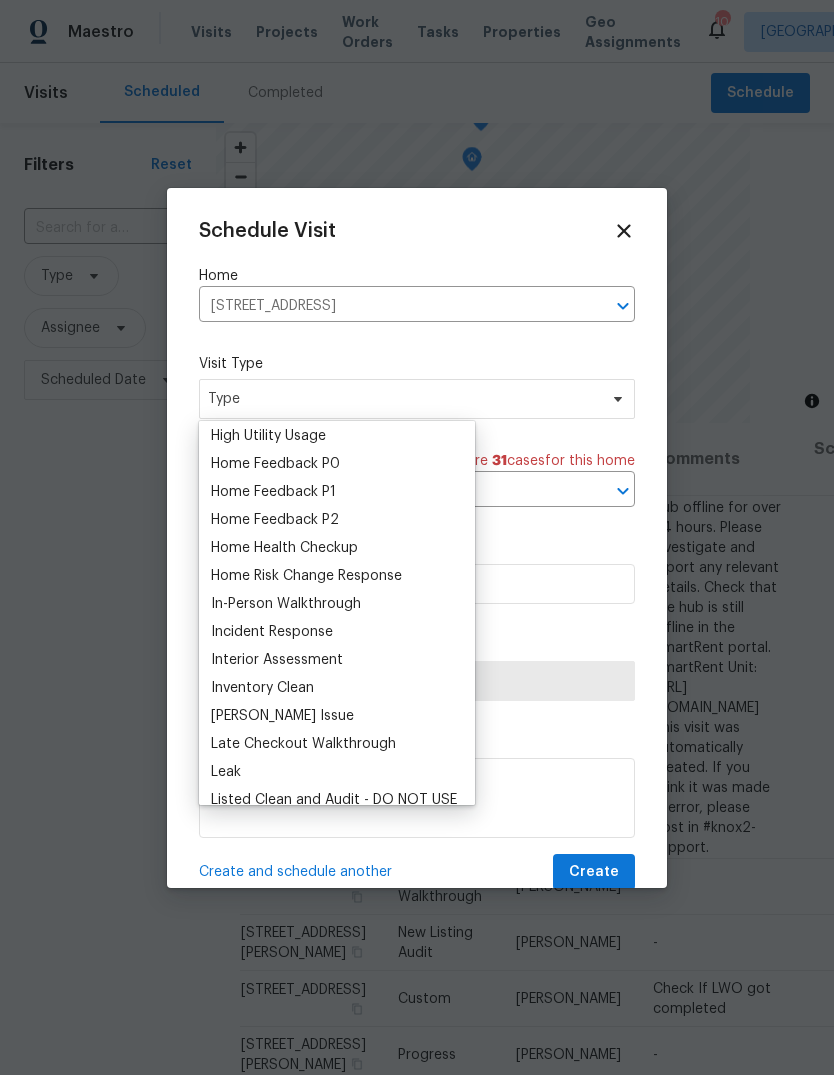 click on "Home Health Checkup" at bounding box center [284, 548] 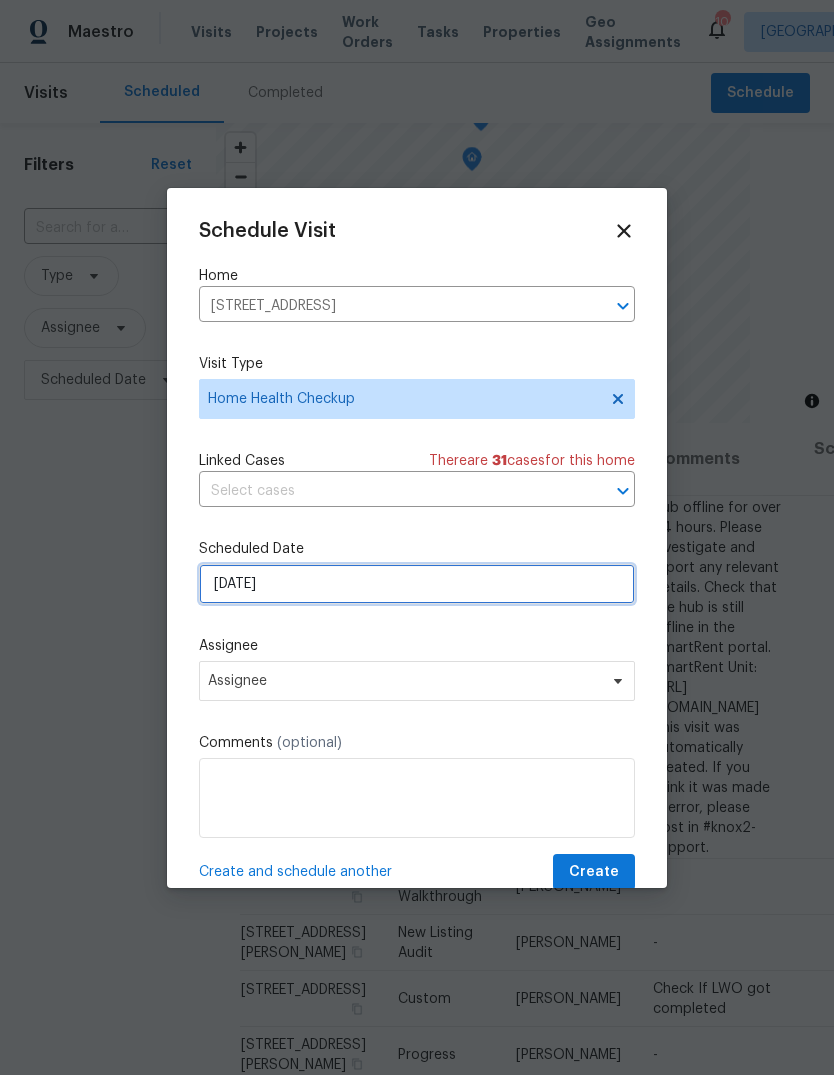 click on "7/15/2025" at bounding box center (417, 584) 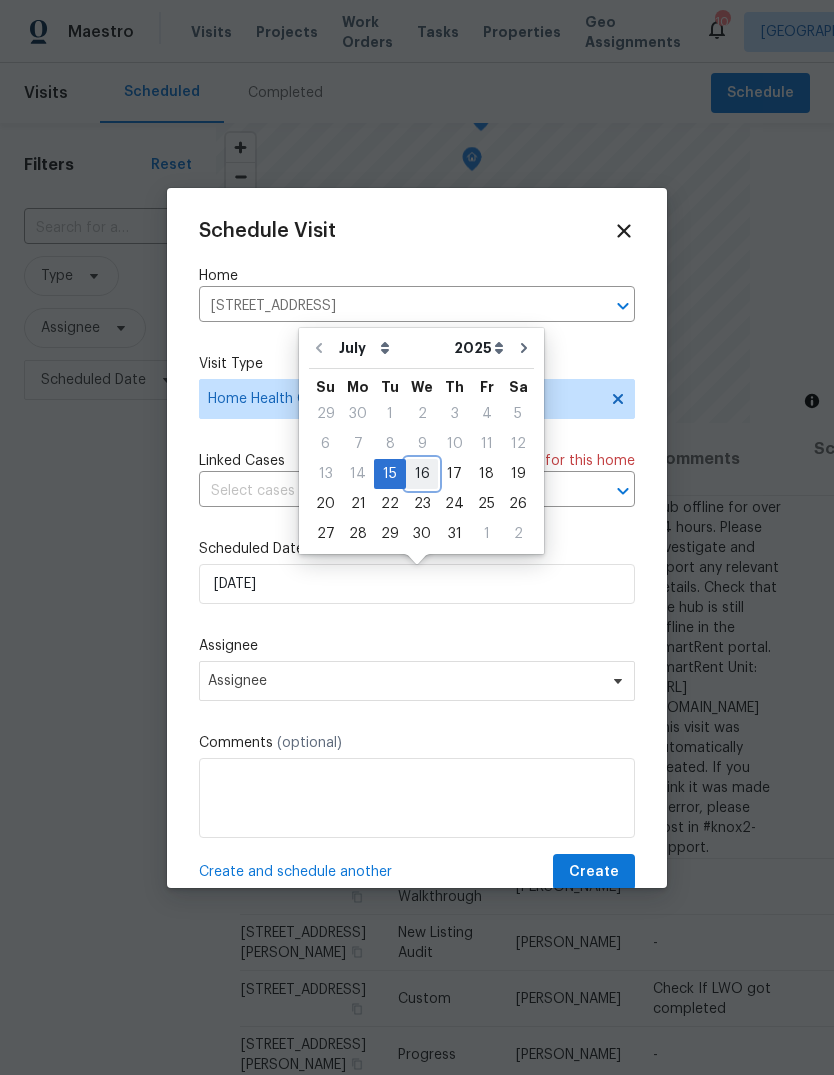 click on "16" at bounding box center [422, 474] 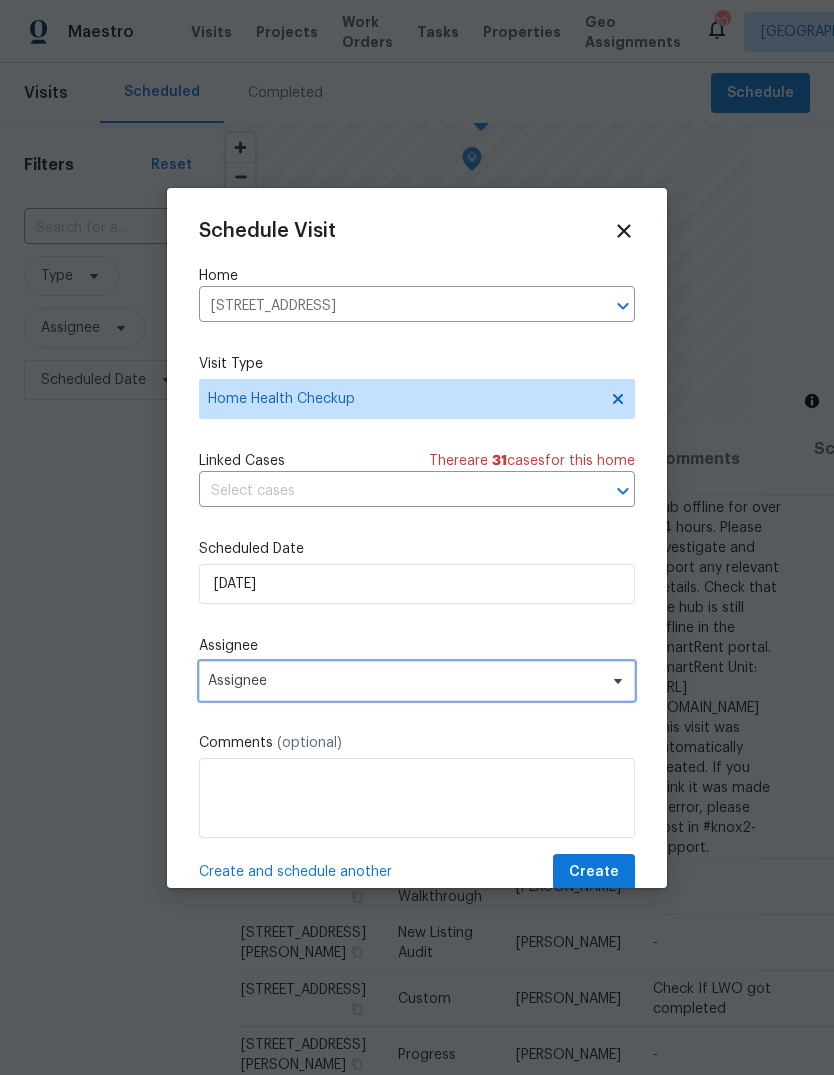 click on "Assignee" at bounding box center [404, 681] 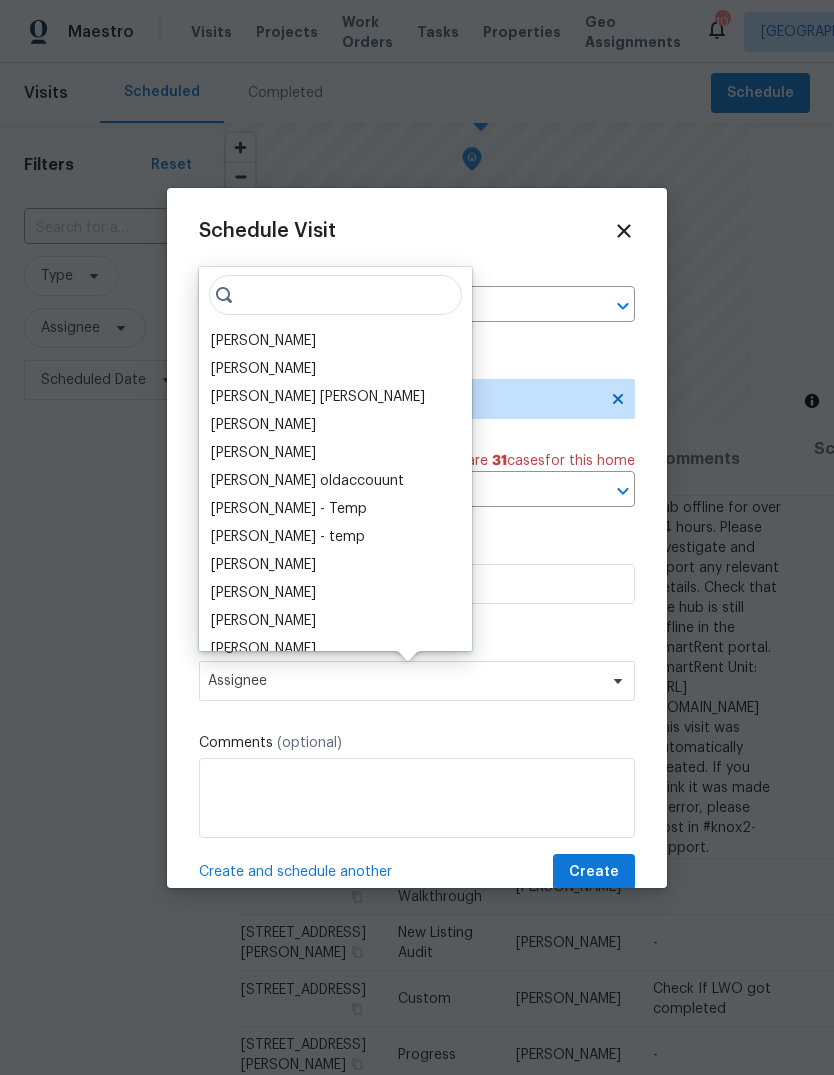 click on "[PERSON_NAME]" at bounding box center [263, 341] 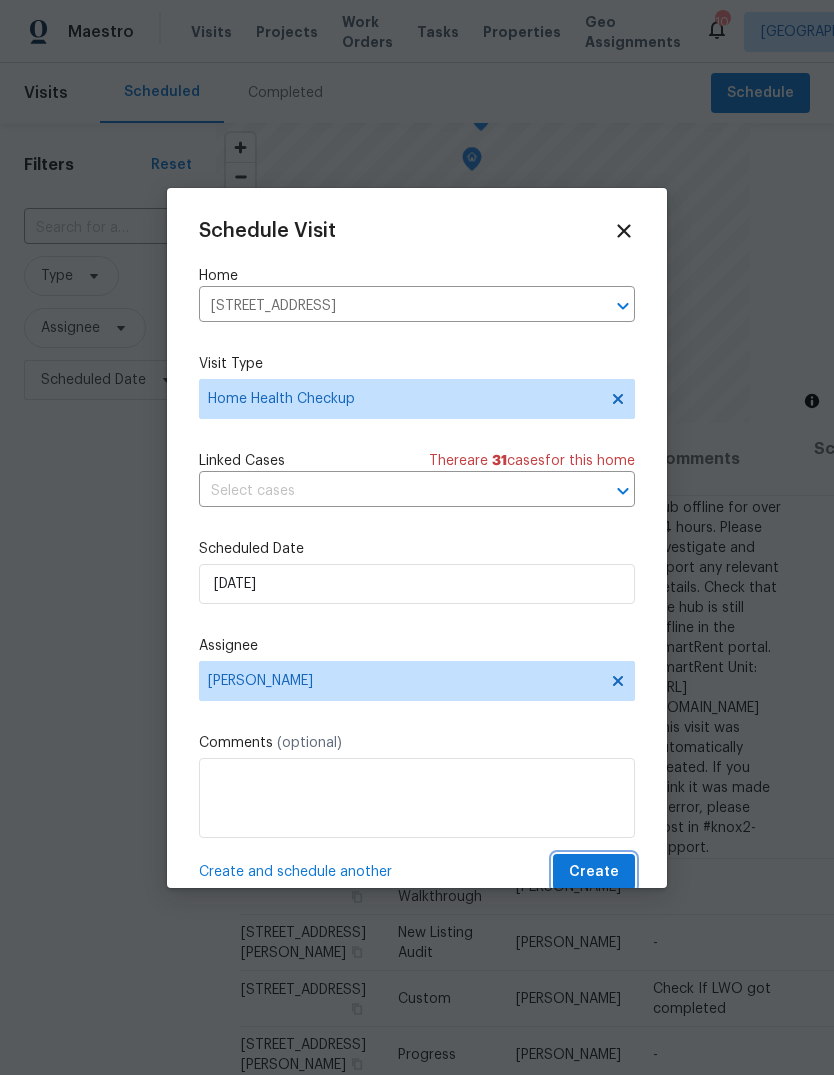 click on "Create" at bounding box center (594, 872) 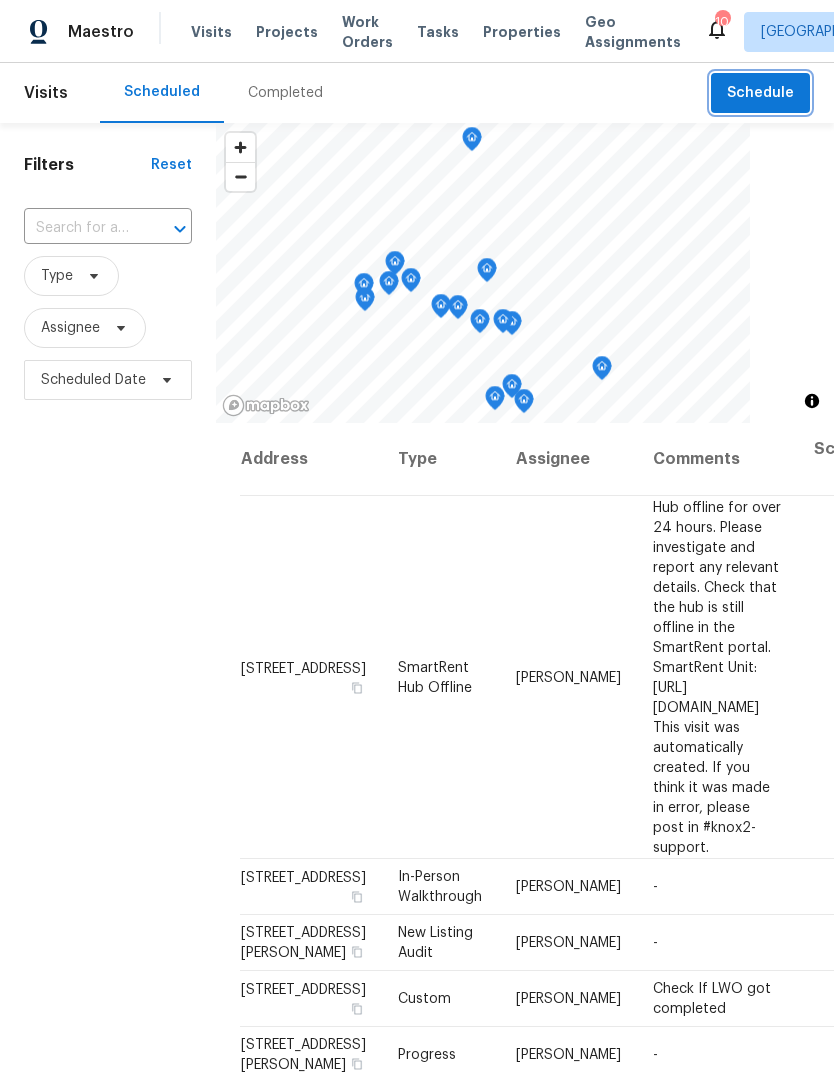 click on "Schedule" at bounding box center [760, 93] 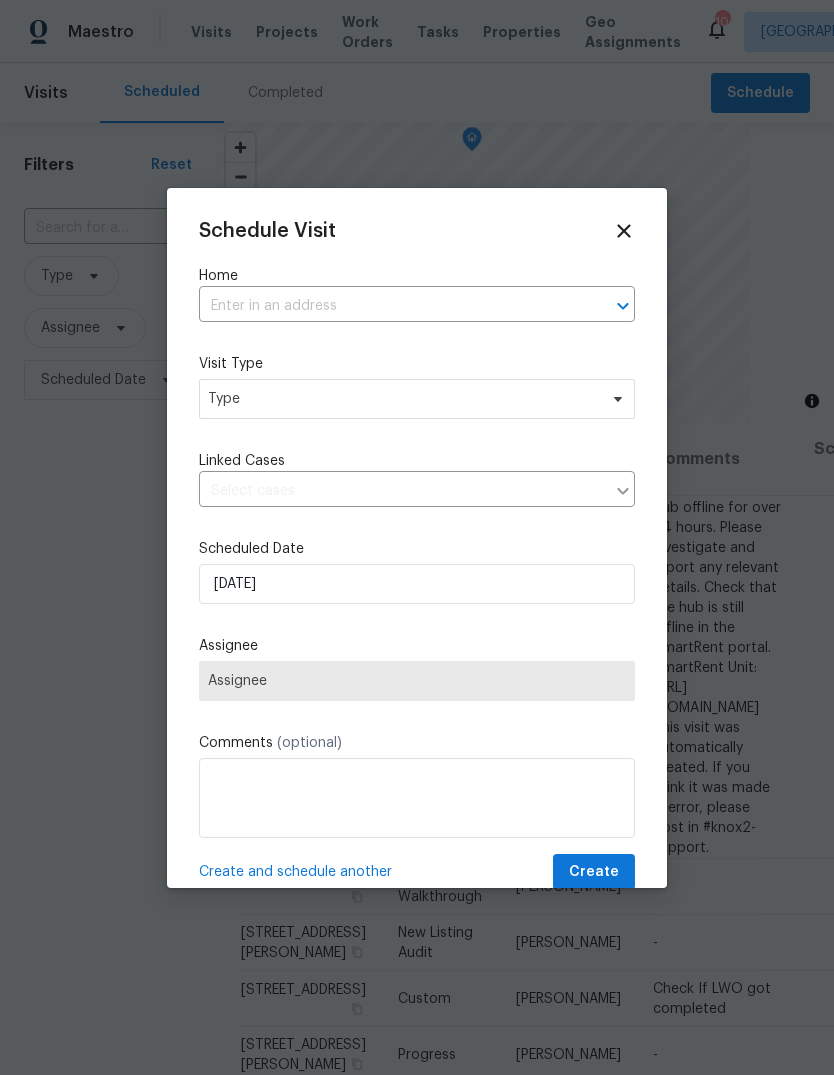 click at bounding box center (389, 306) 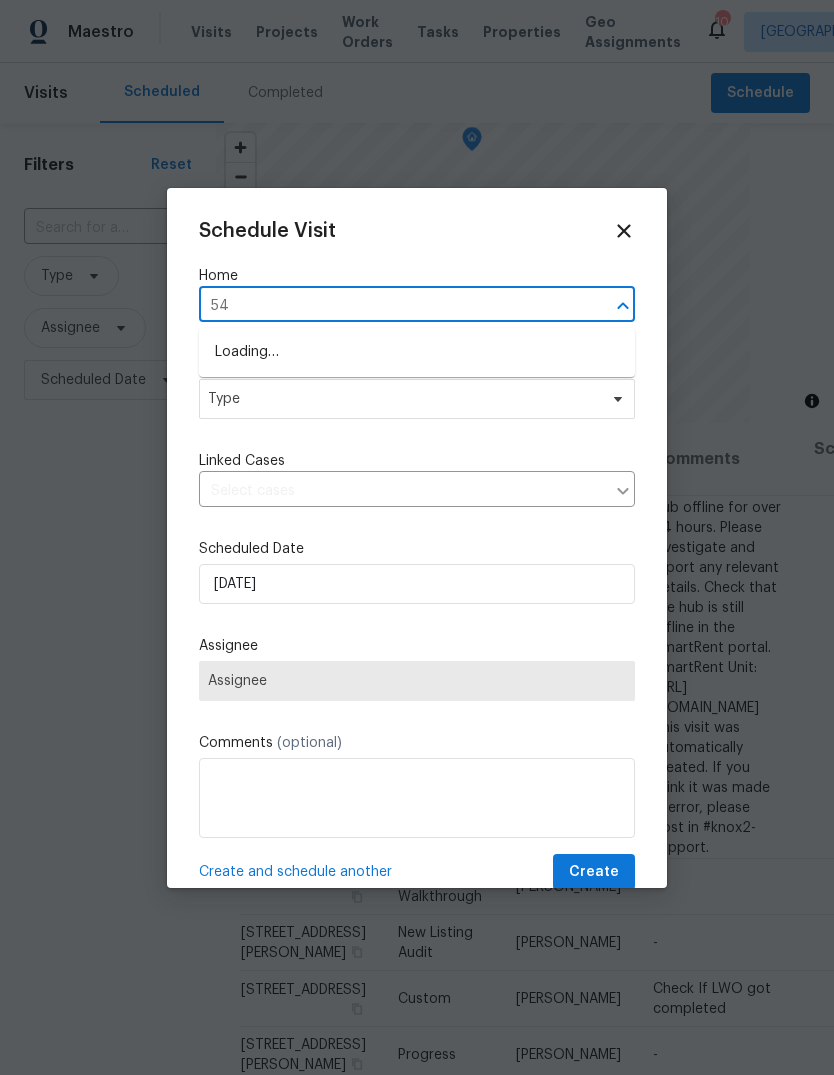 type on "546" 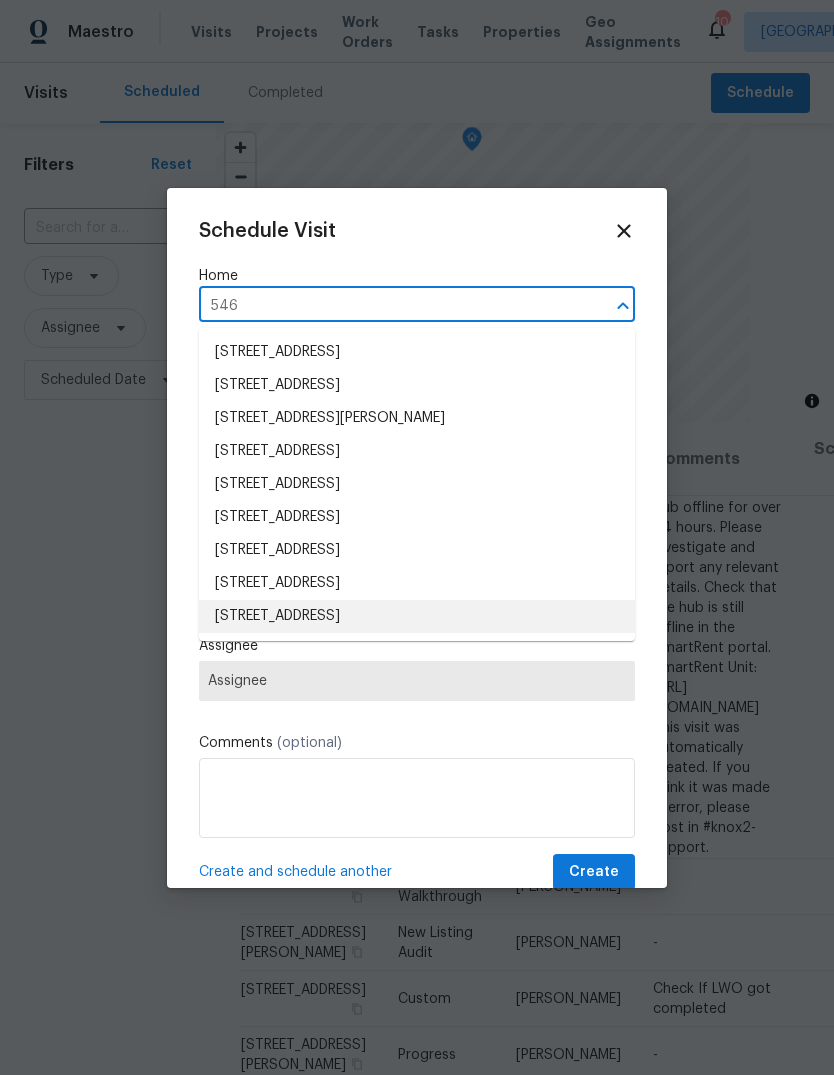 click on "546 Orange Creek Rd, Perris, CA 92571" at bounding box center [417, 616] 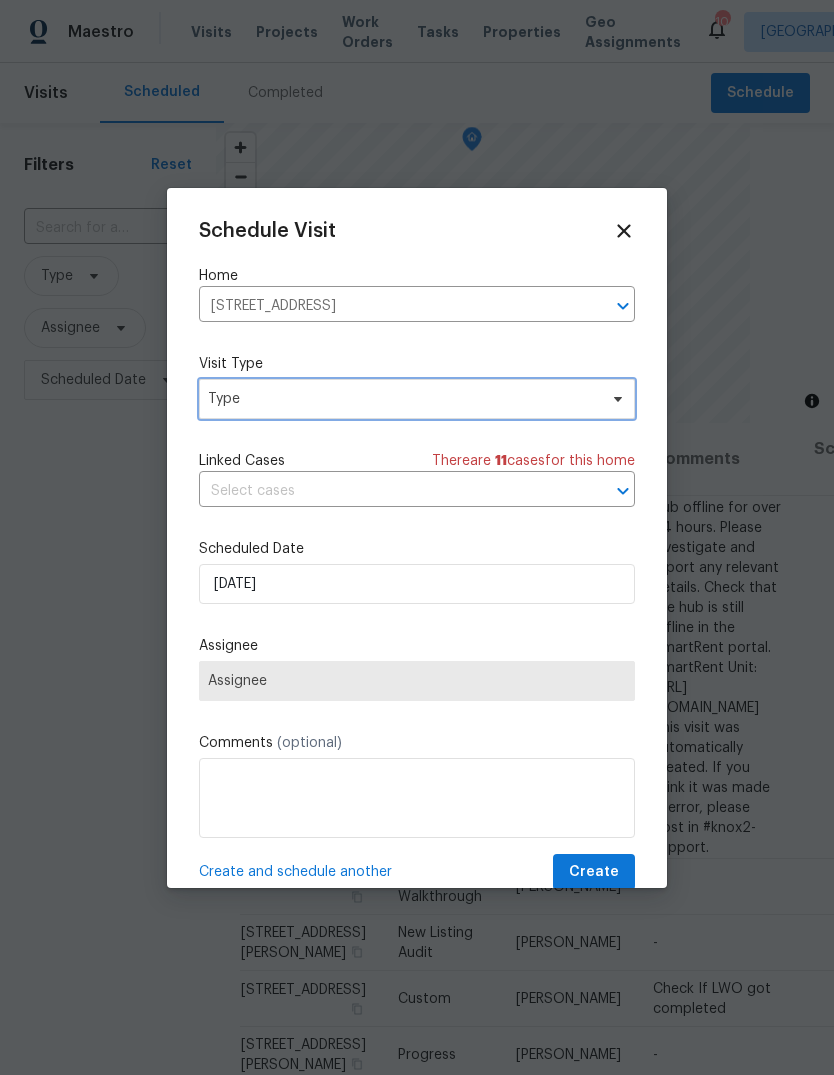 click on "Type" at bounding box center (402, 399) 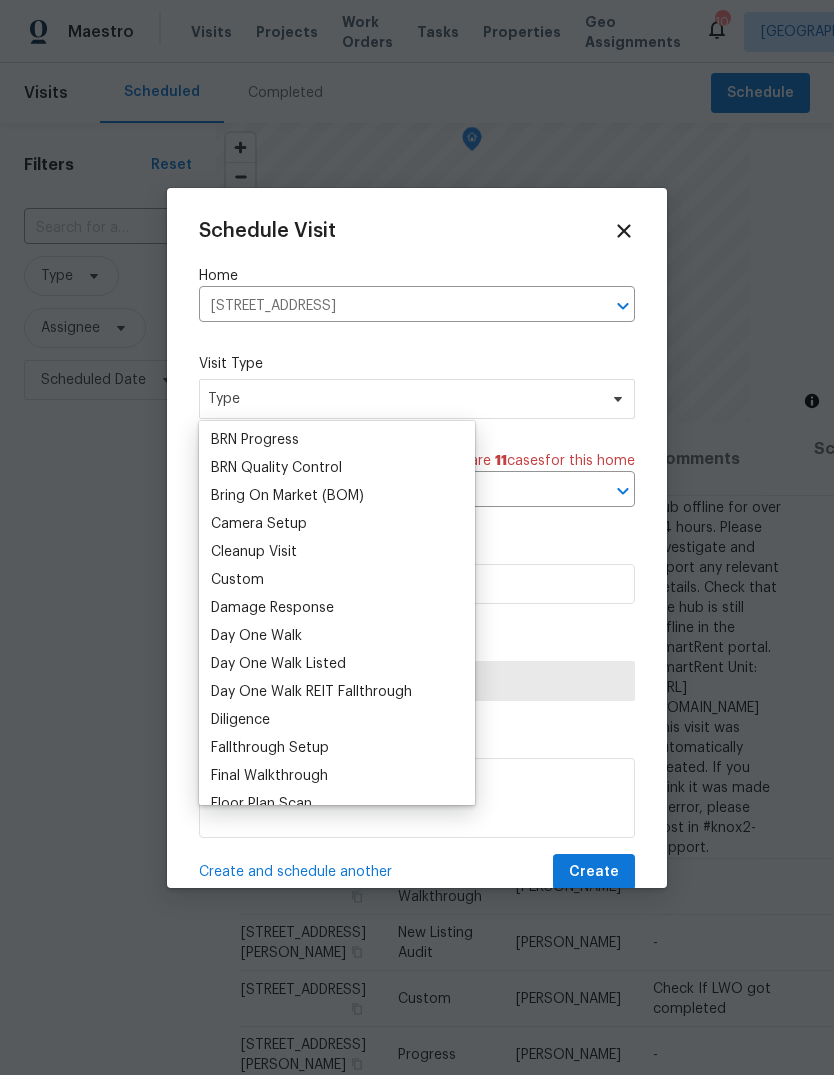 scroll, scrollTop: 168, scrollLeft: 0, axis: vertical 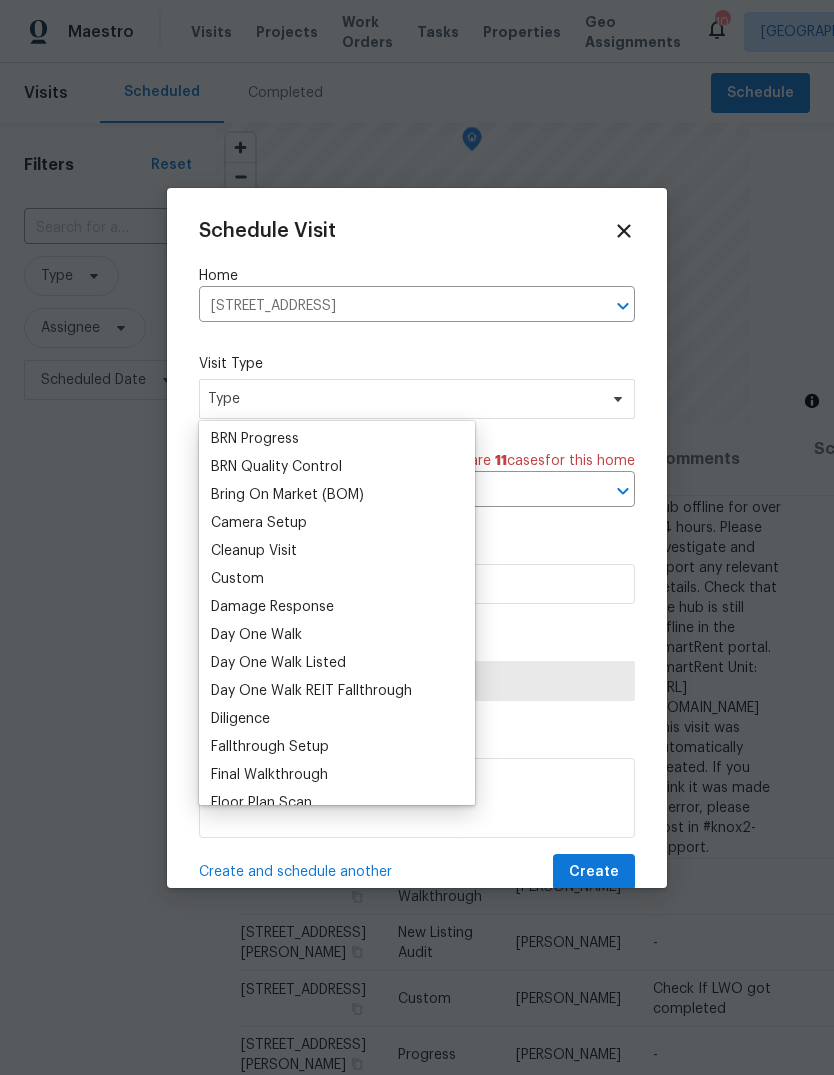 click on "Custom" at bounding box center (237, 579) 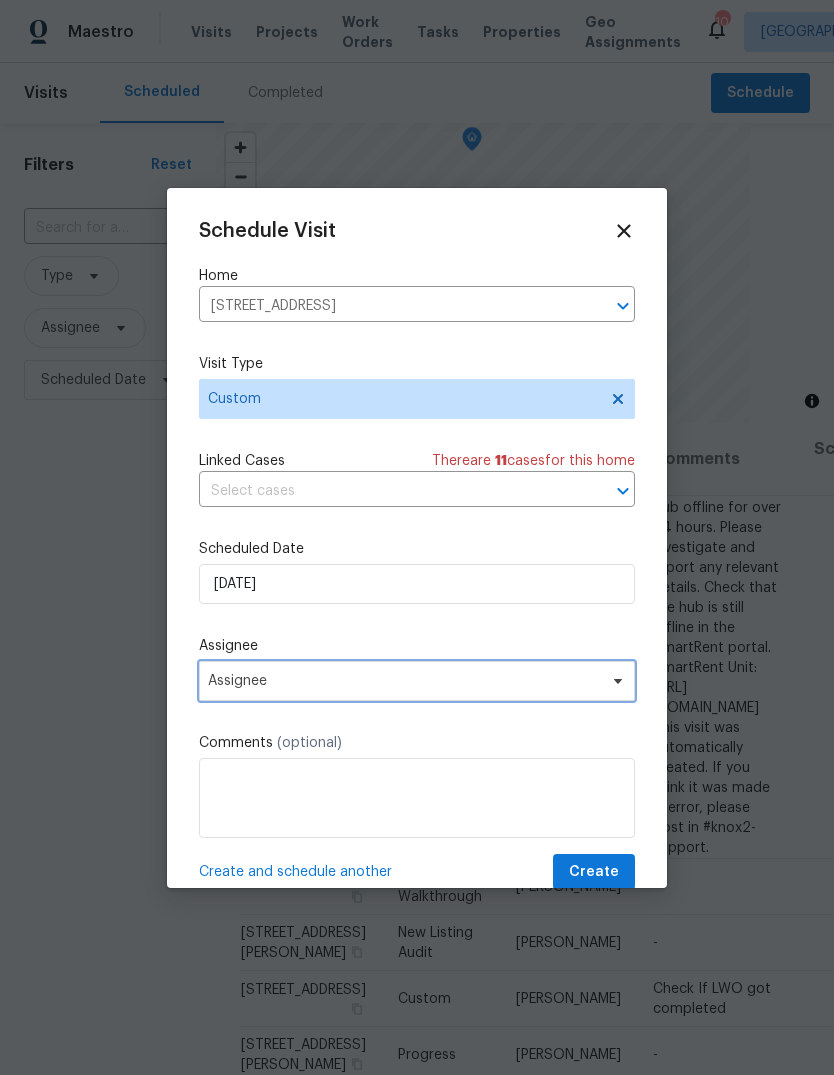click on "Assignee" at bounding box center [404, 681] 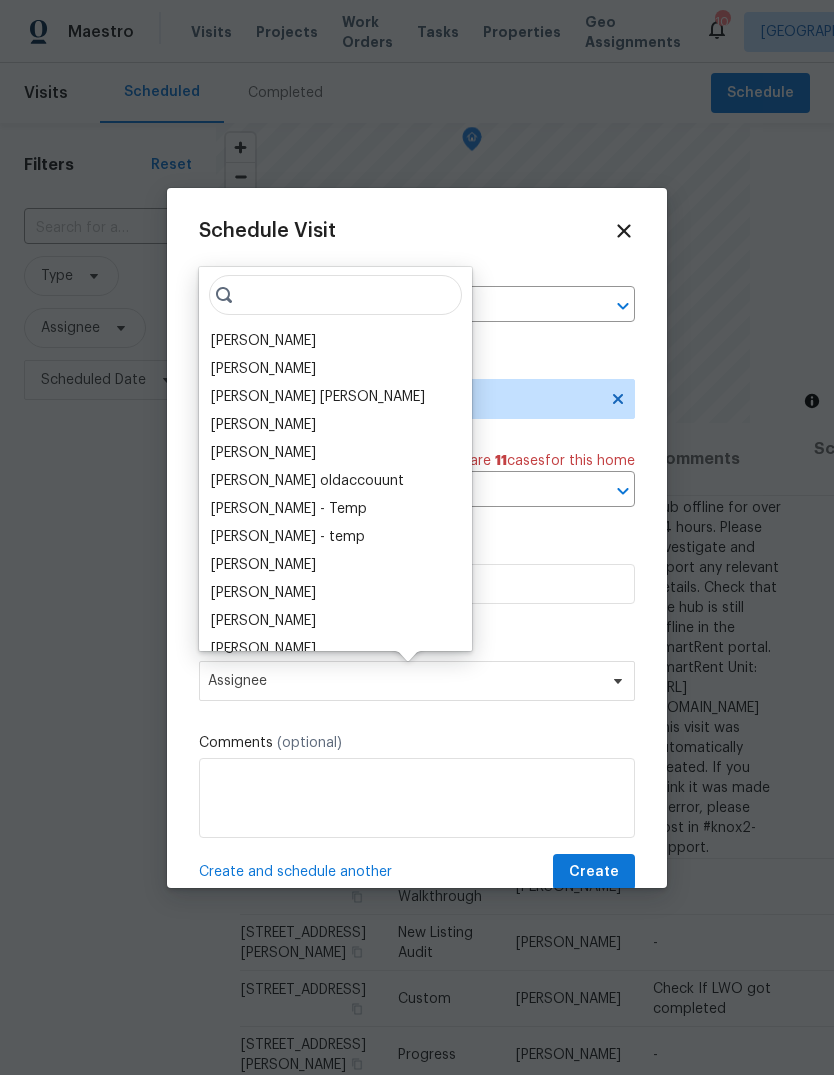 click on "[PERSON_NAME]" at bounding box center (263, 341) 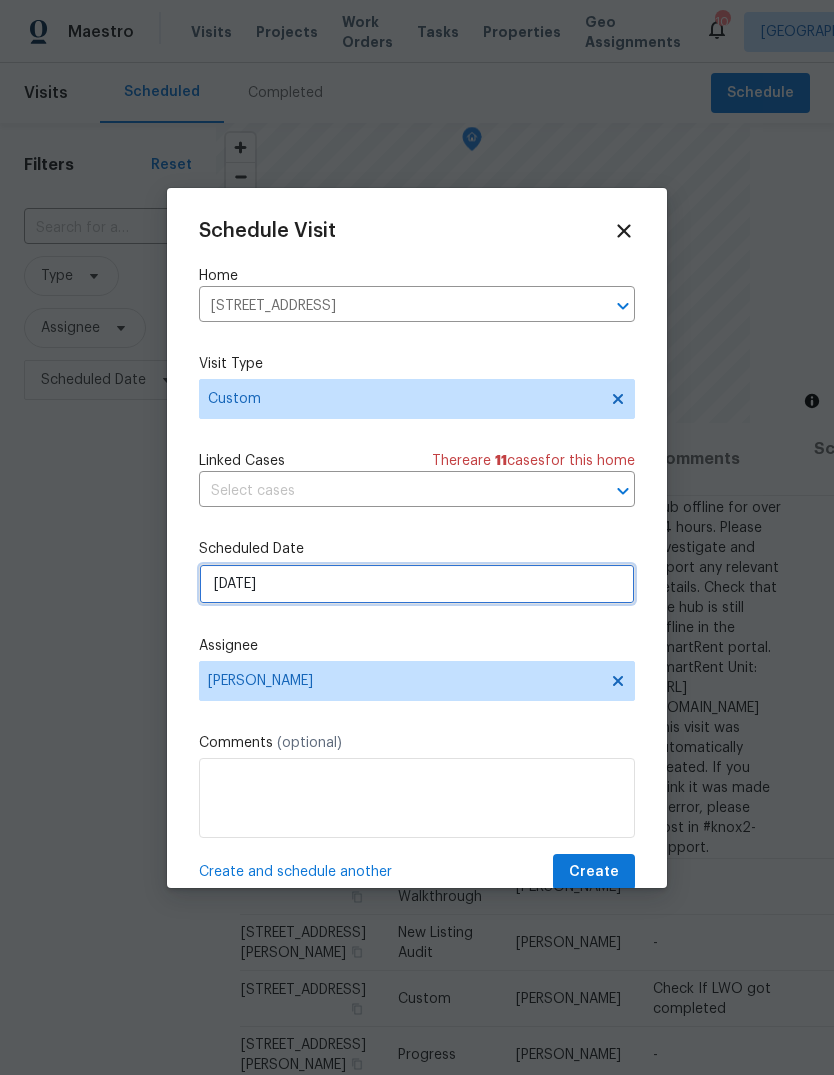 click on "7/15/2025" at bounding box center (417, 584) 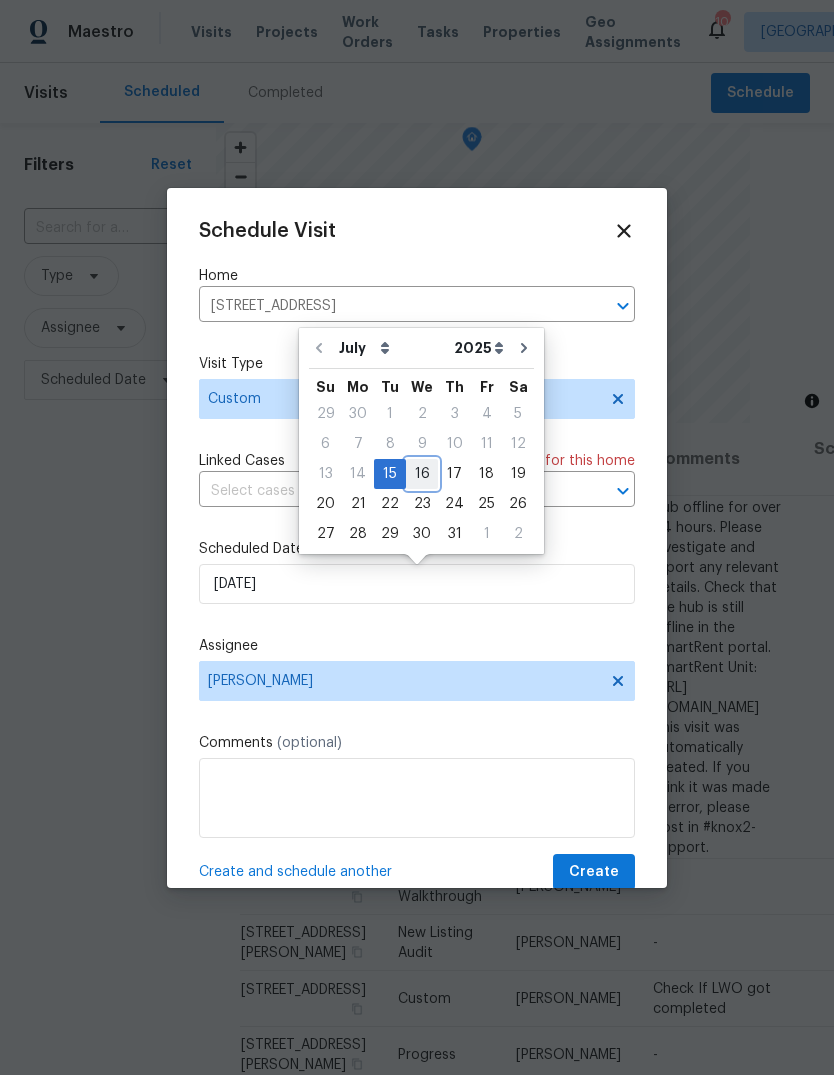 click on "16" at bounding box center [422, 474] 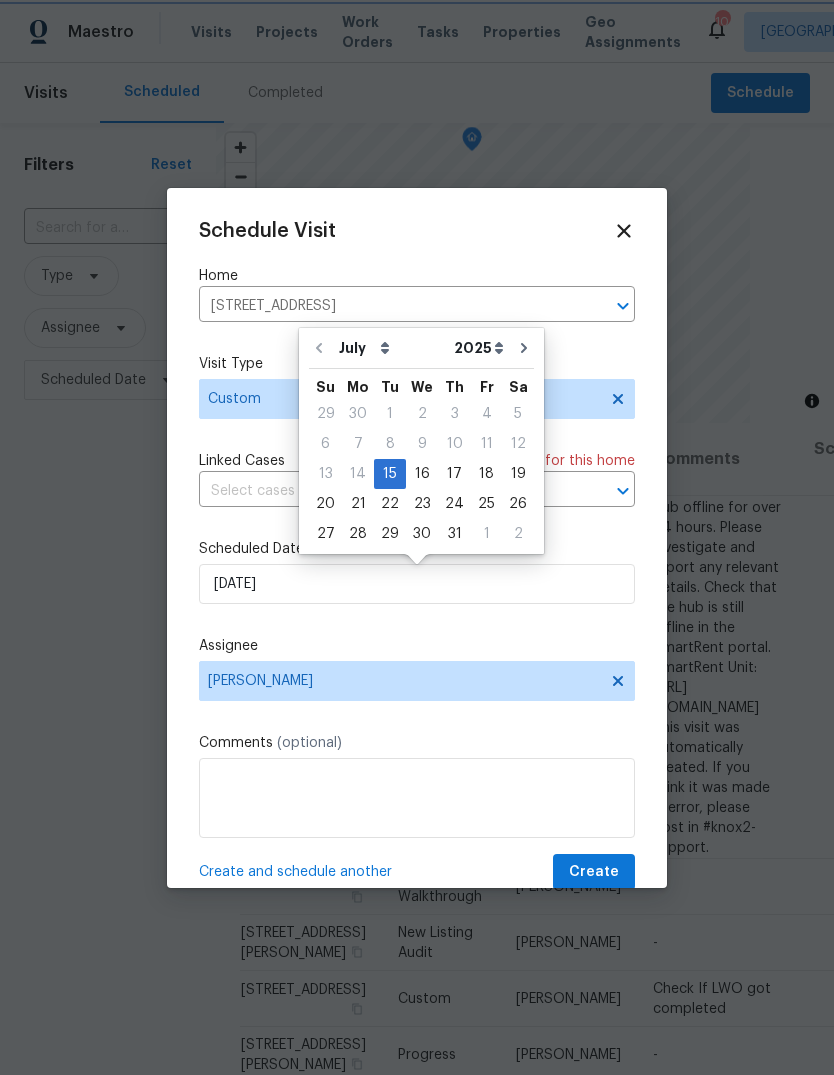 type on "7/16/2025" 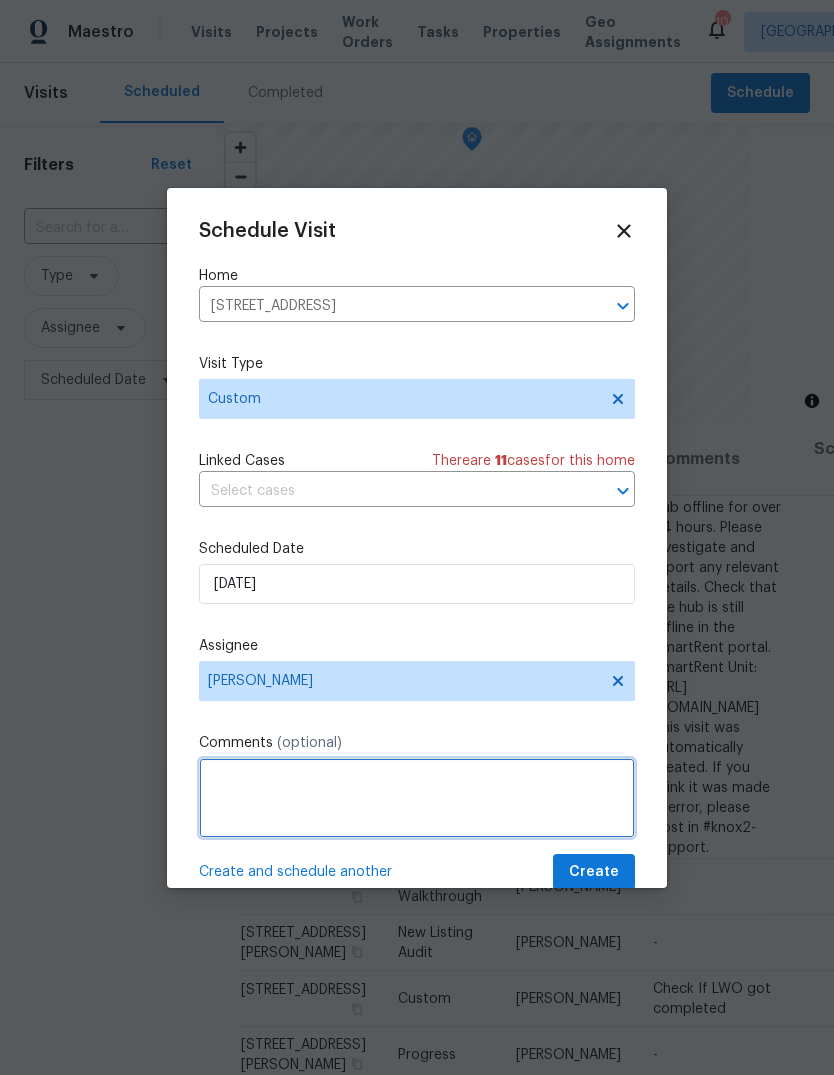 click at bounding box center (417, 798) 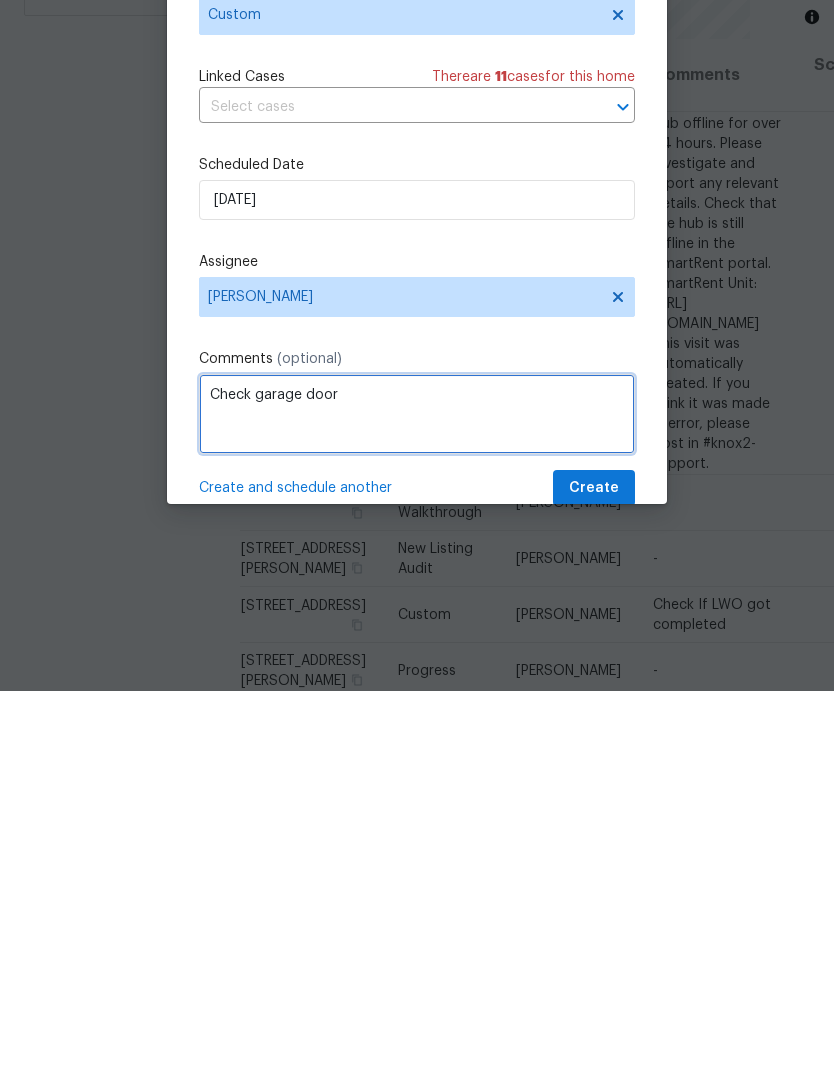 type on "Check garage door" 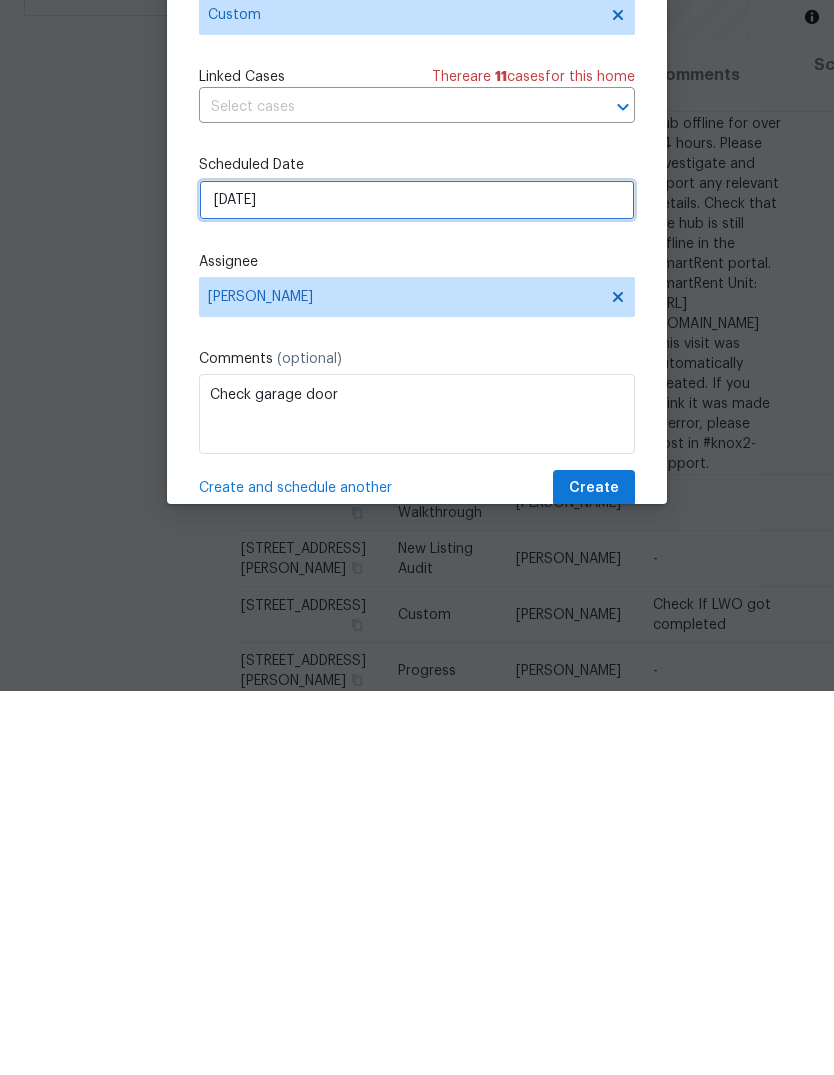 click on "7/16/2025" at bounding box center (417, 584) 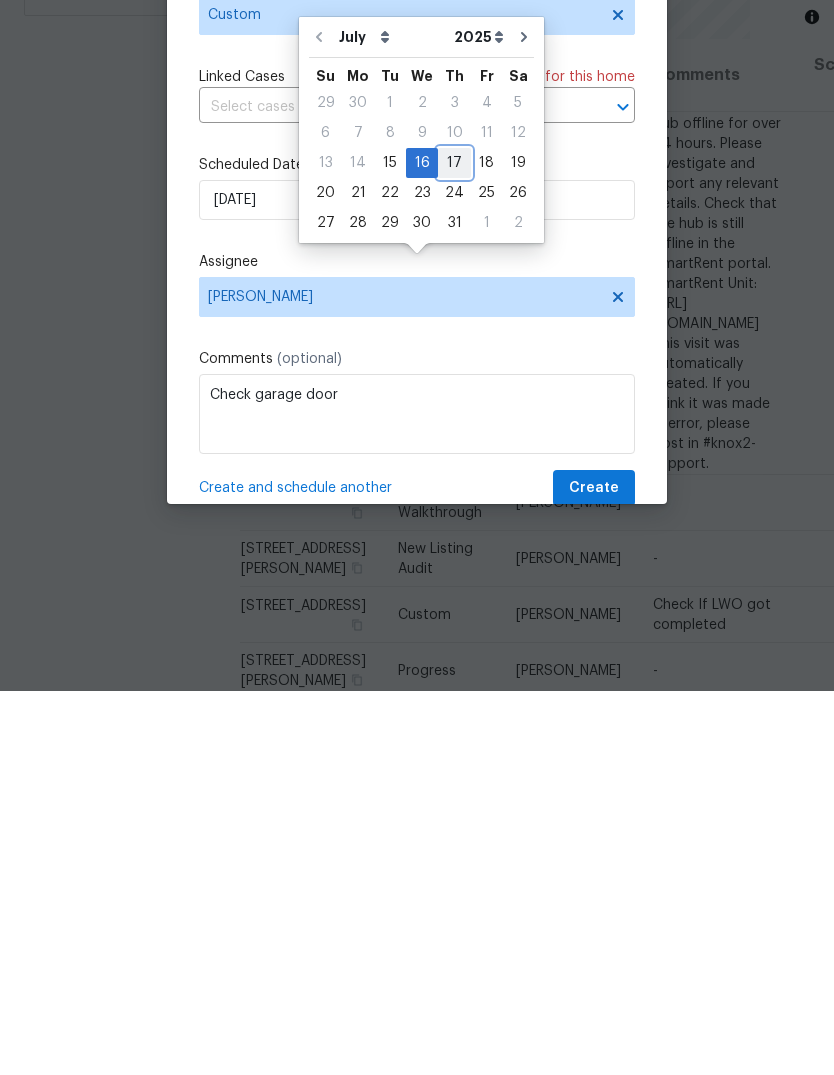 click on "17" at bounding box center [454, 547] 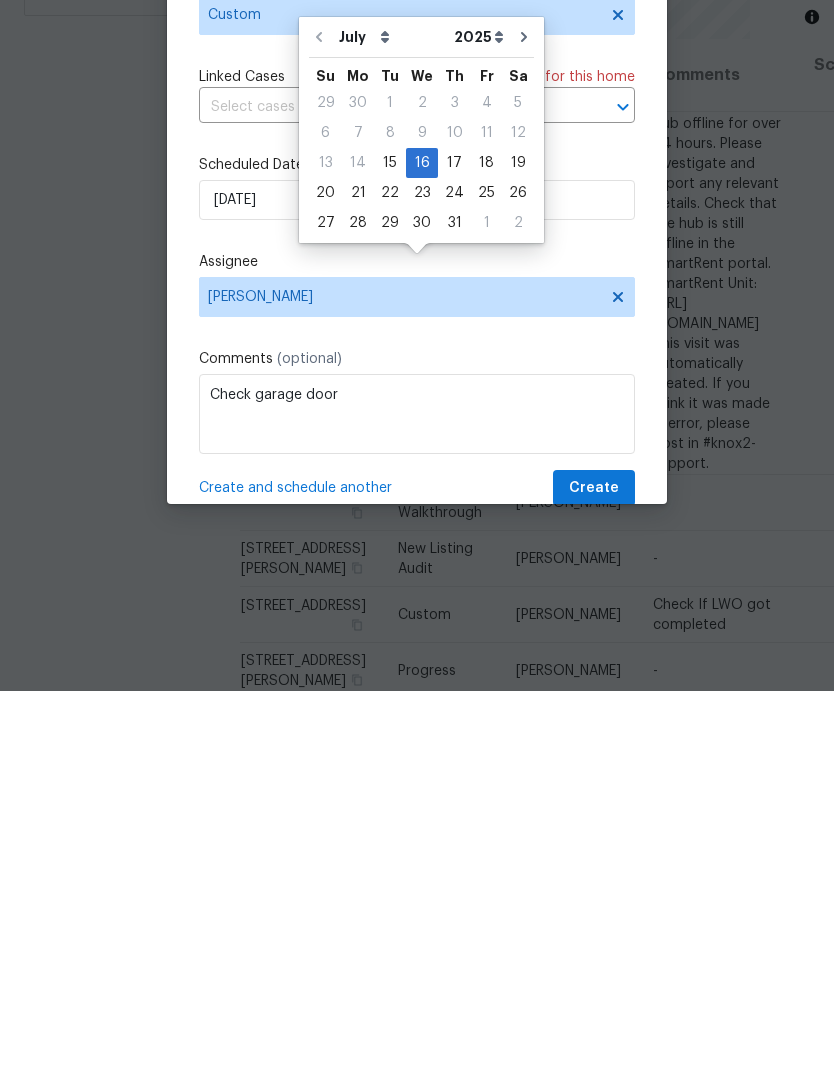 scroll, scrollTop: 75, scrollLeft: 0, axis: vertical 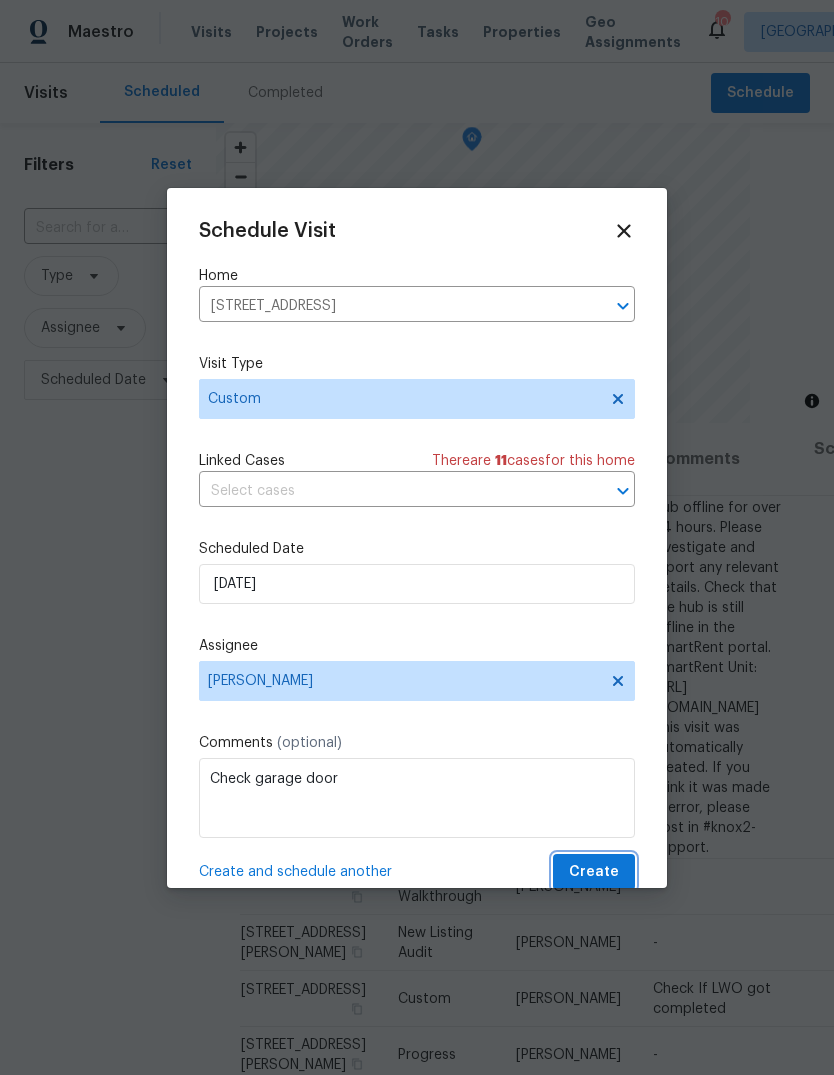 click on "Create" at bounding box center [594, 872] 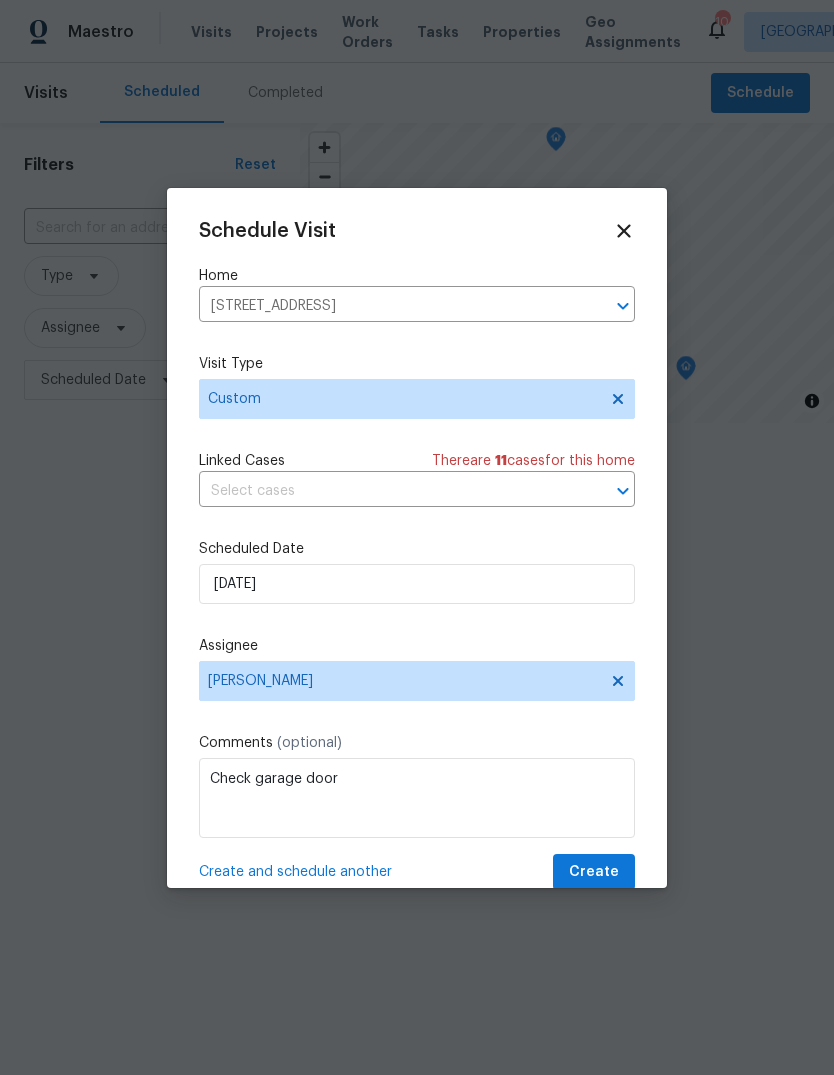 scroll, scrollTop: 0, scrollLeft: 0, axis: both 